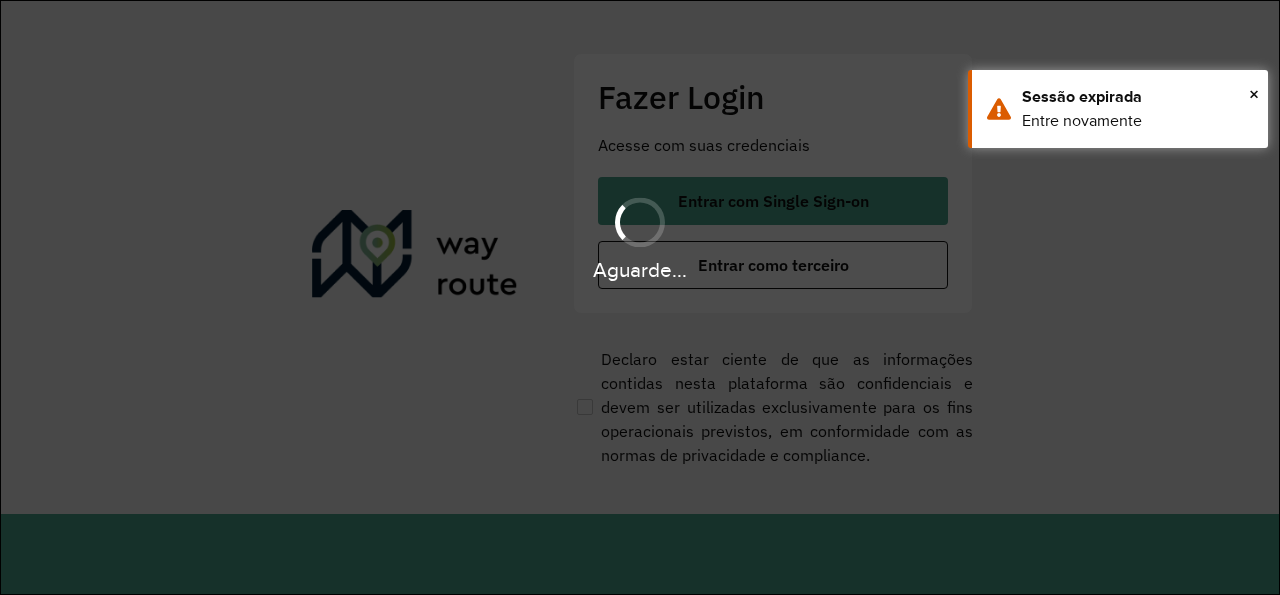 scroll, scrollTop: 0, scrollLeft: 0, axis: both 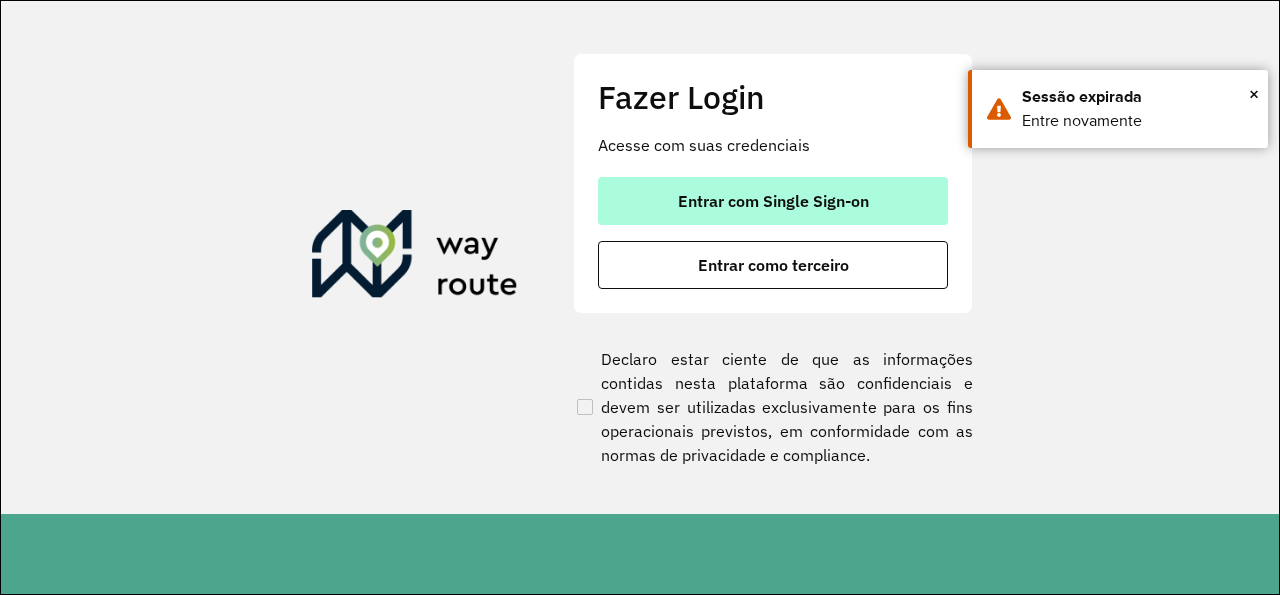 click on "Entrar com Single Sign-on" at bounding box center (773, 201) 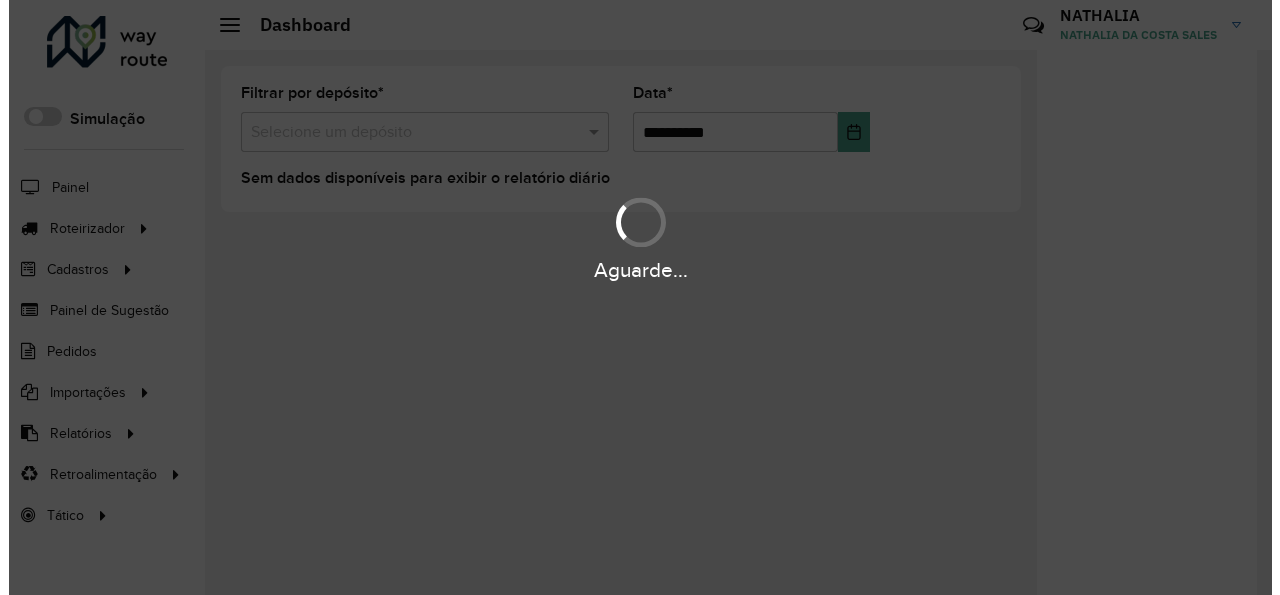scroll, scrollTop: 0, scrollLeft: 0, axis: both 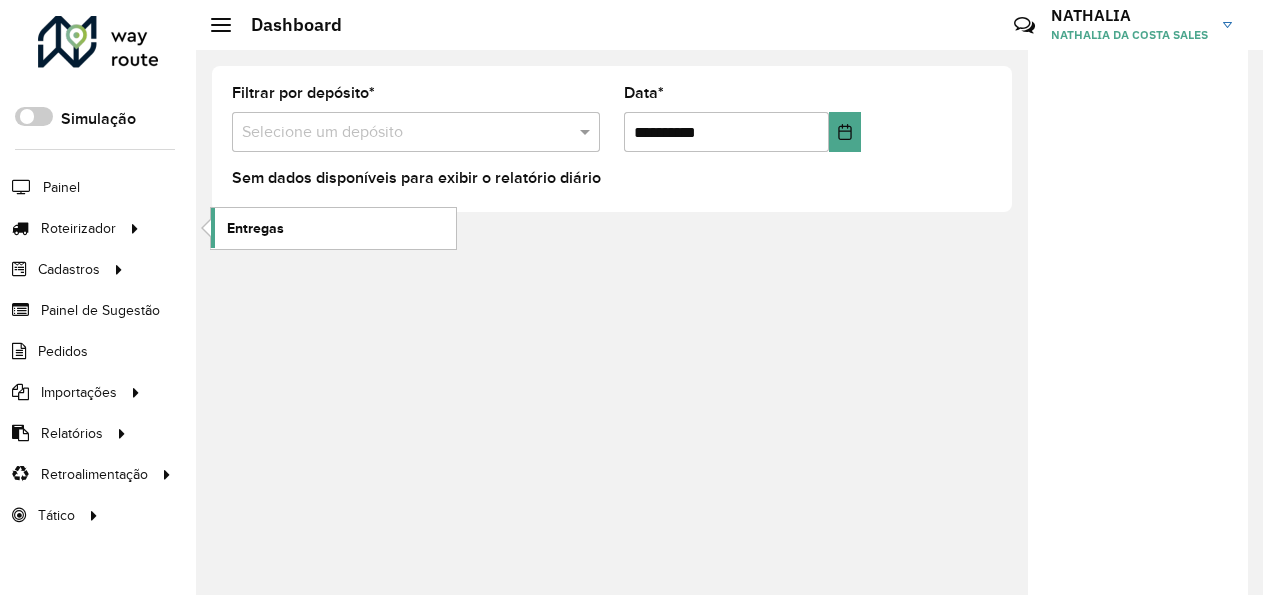 click on "Entregas" 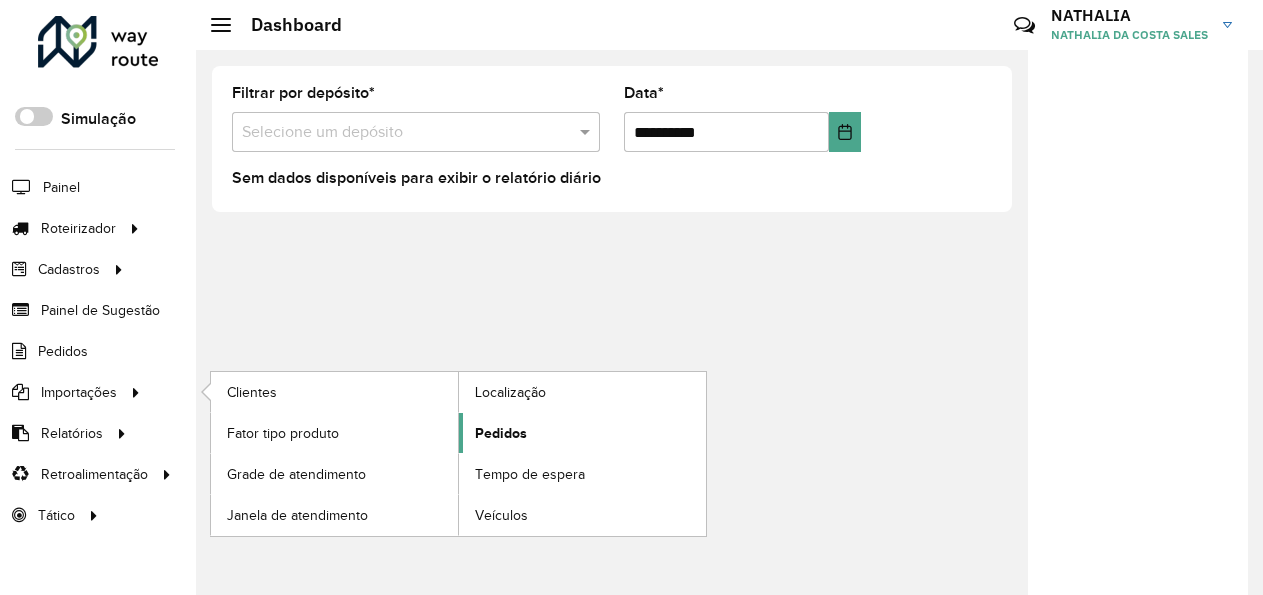 click on "Pedidos" 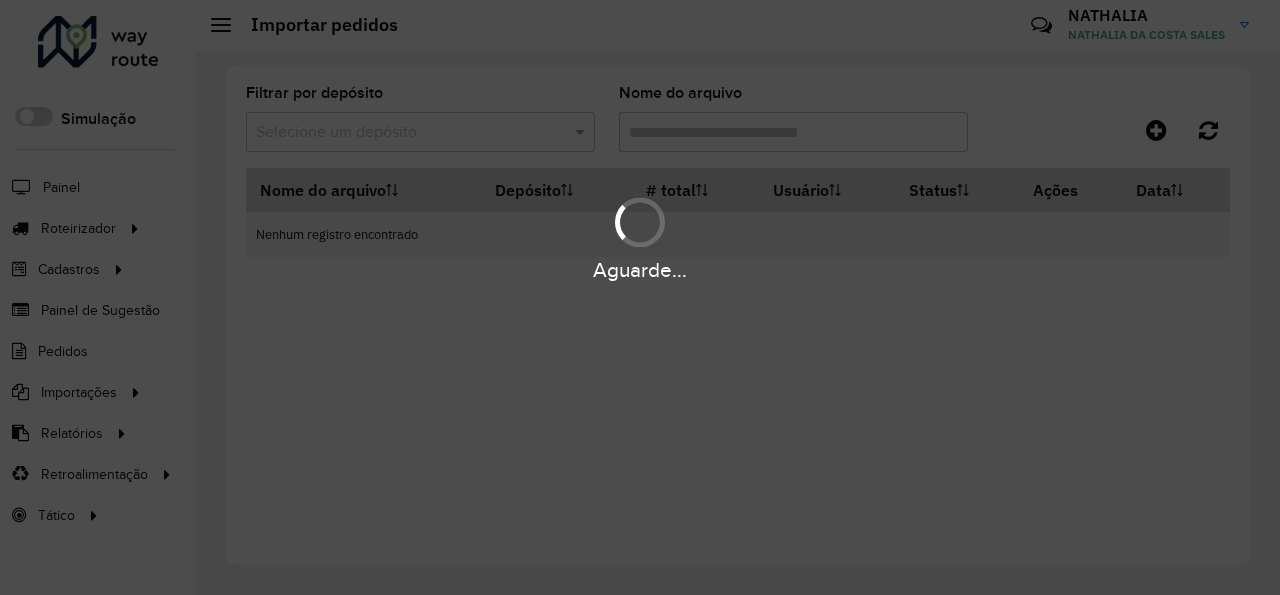 click on "Aguarde..." at bounding box center (640, 297) 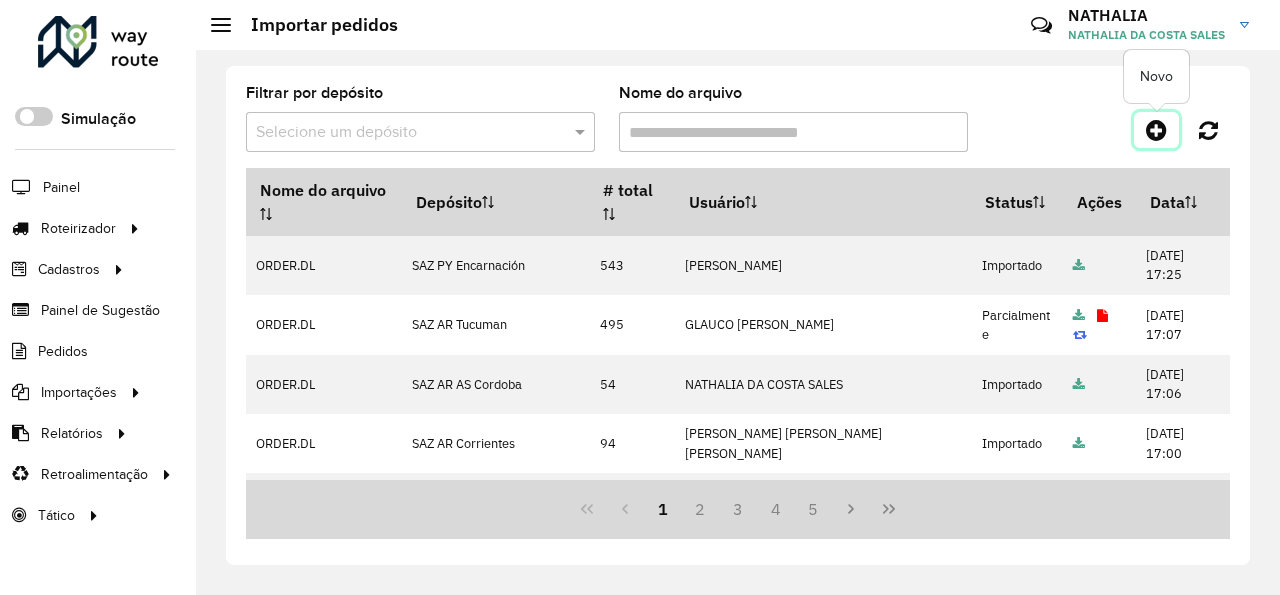click 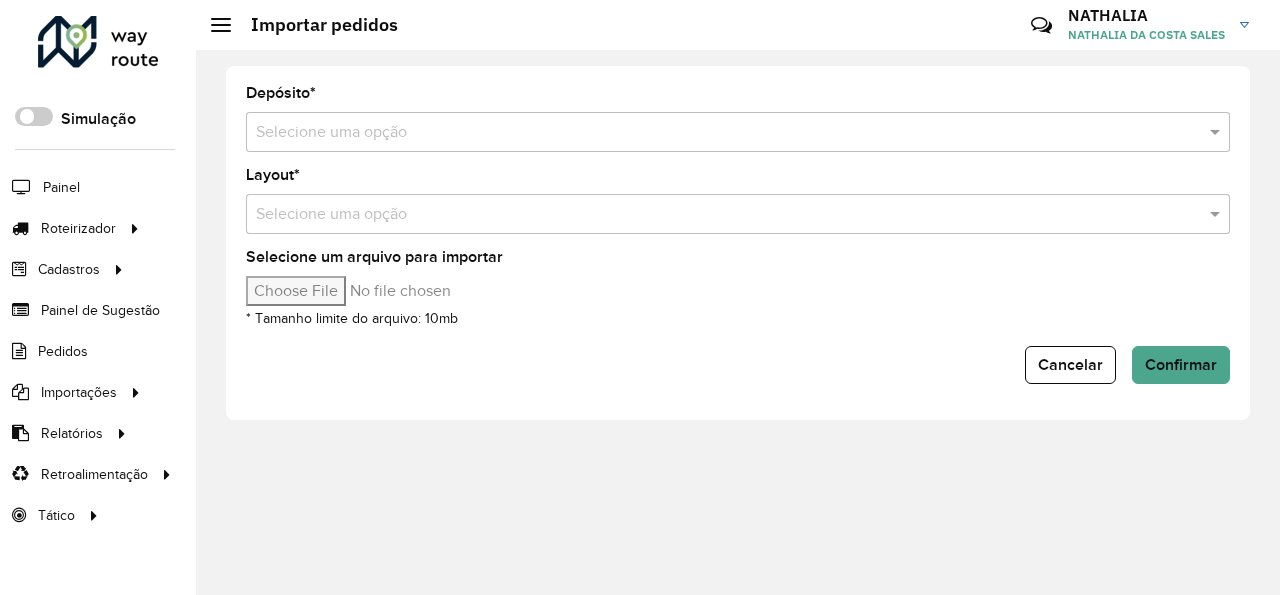 click at bounding box center (718, 133) 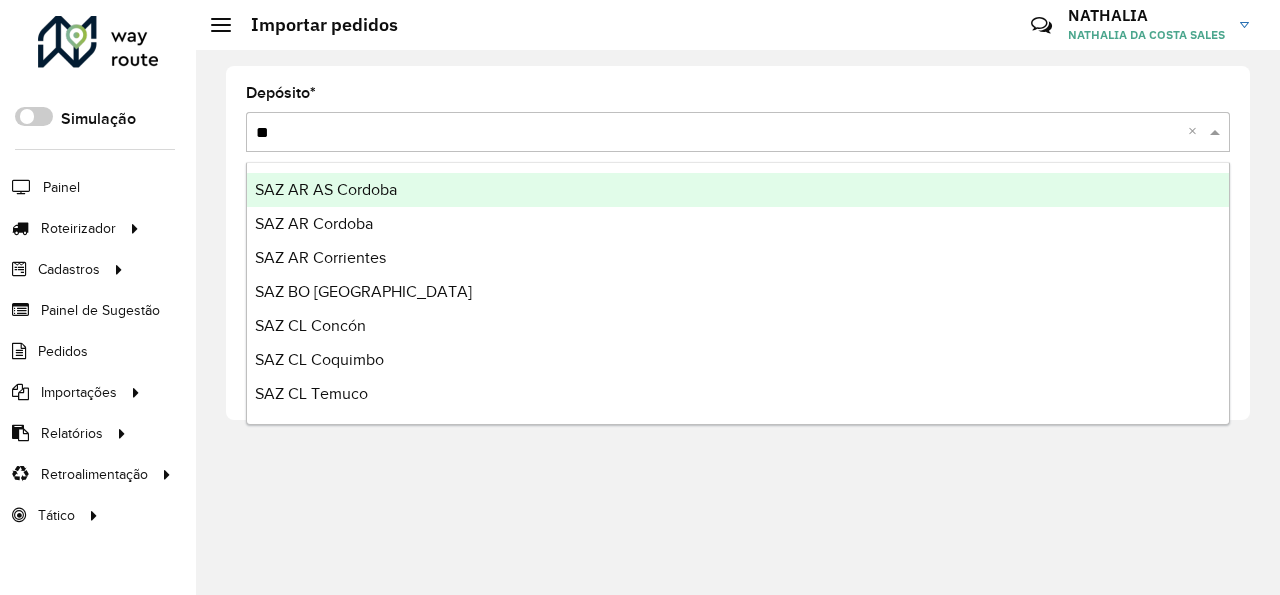 type on "***" 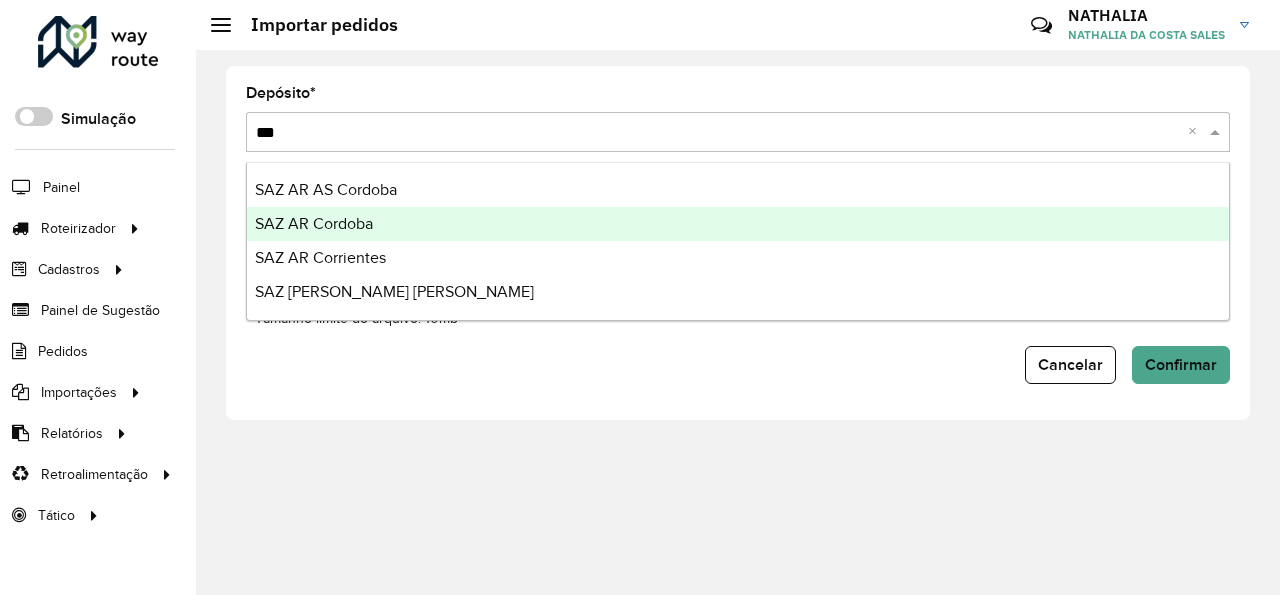 click on "SAZ AR Cordoba" at bounding box center [738, 224] 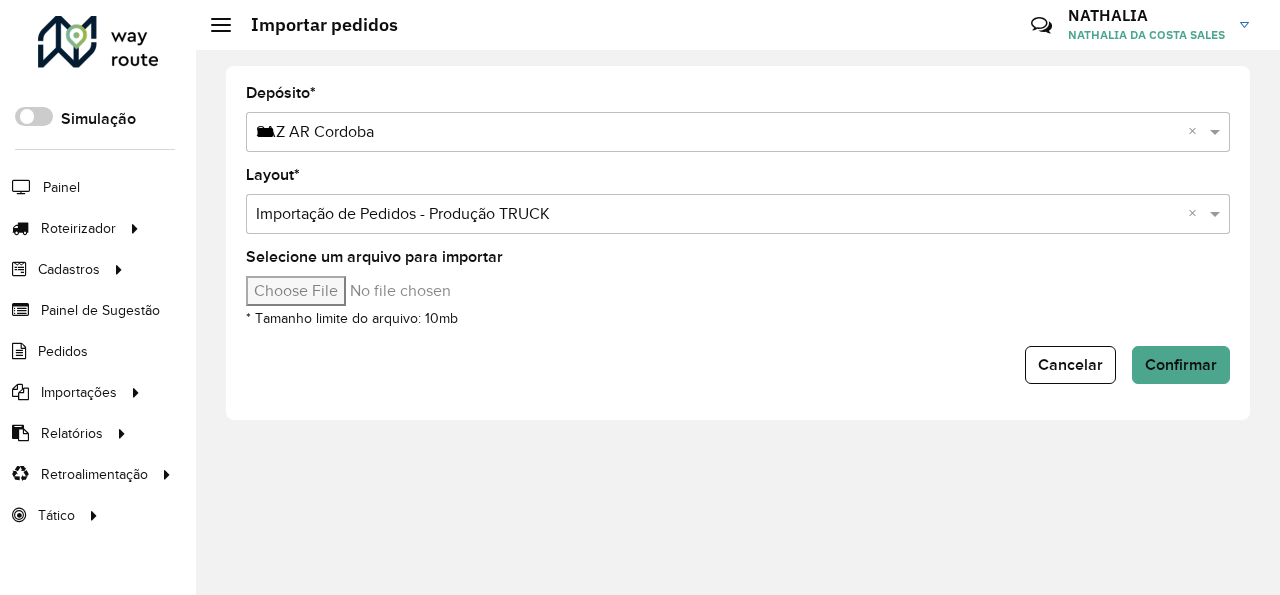 click on "Selecione um arquivo para importar" at bounding box center [416, 291] 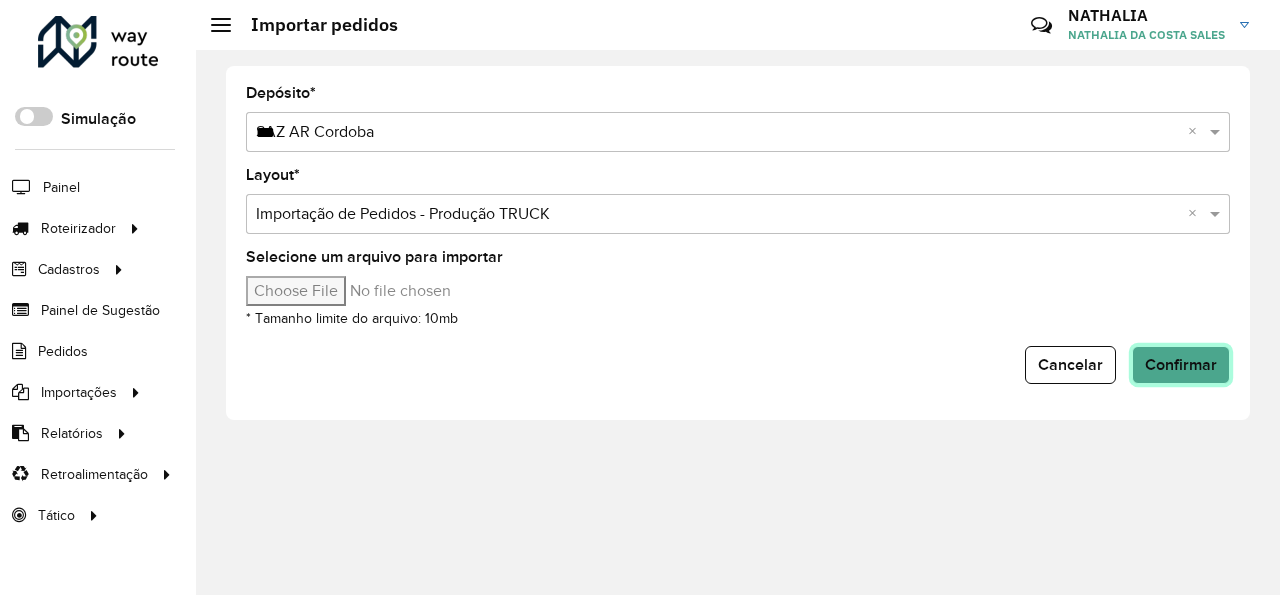 click on "Confirmar" 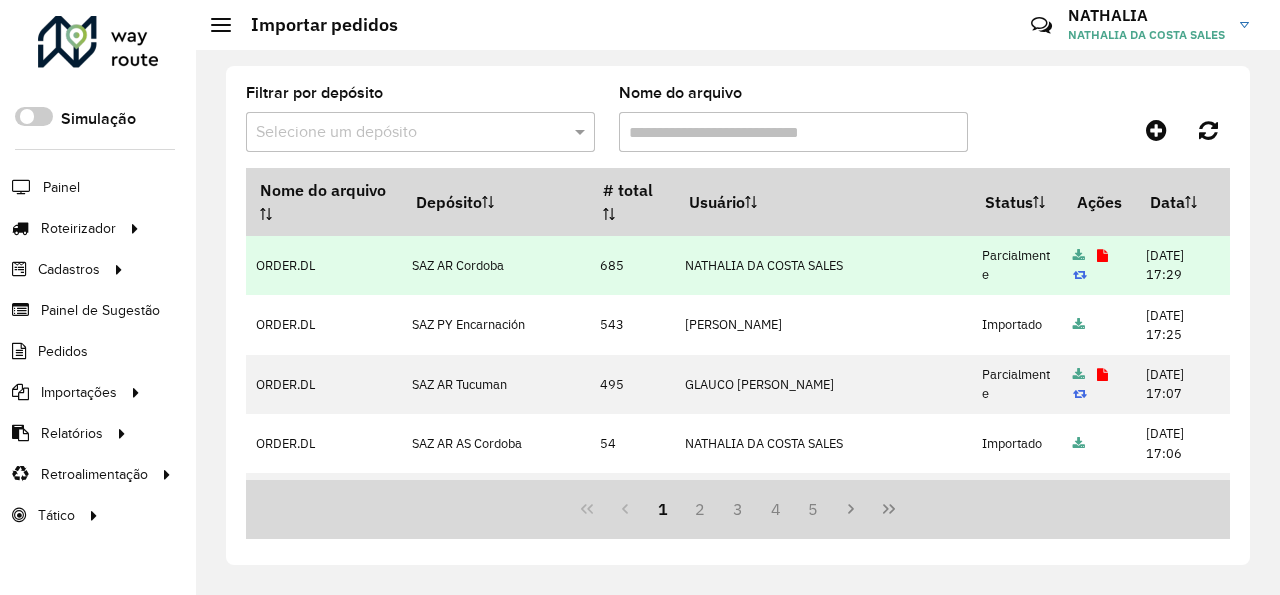 click at bounding box center [1099, 265] 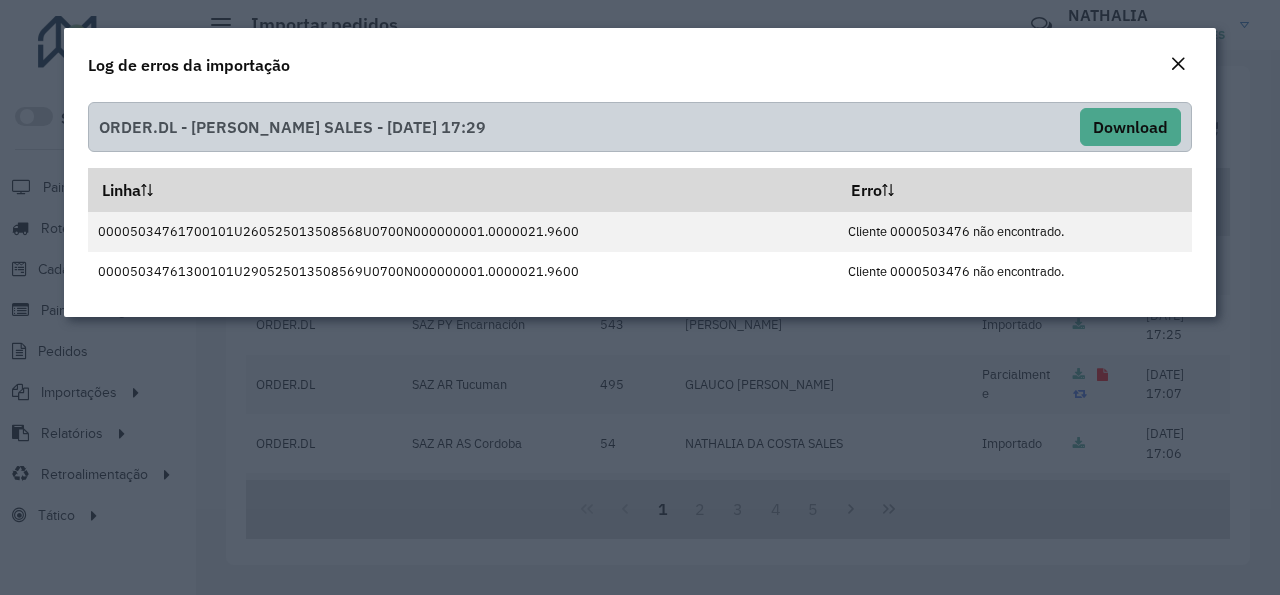 click on "Log de erros da importação" 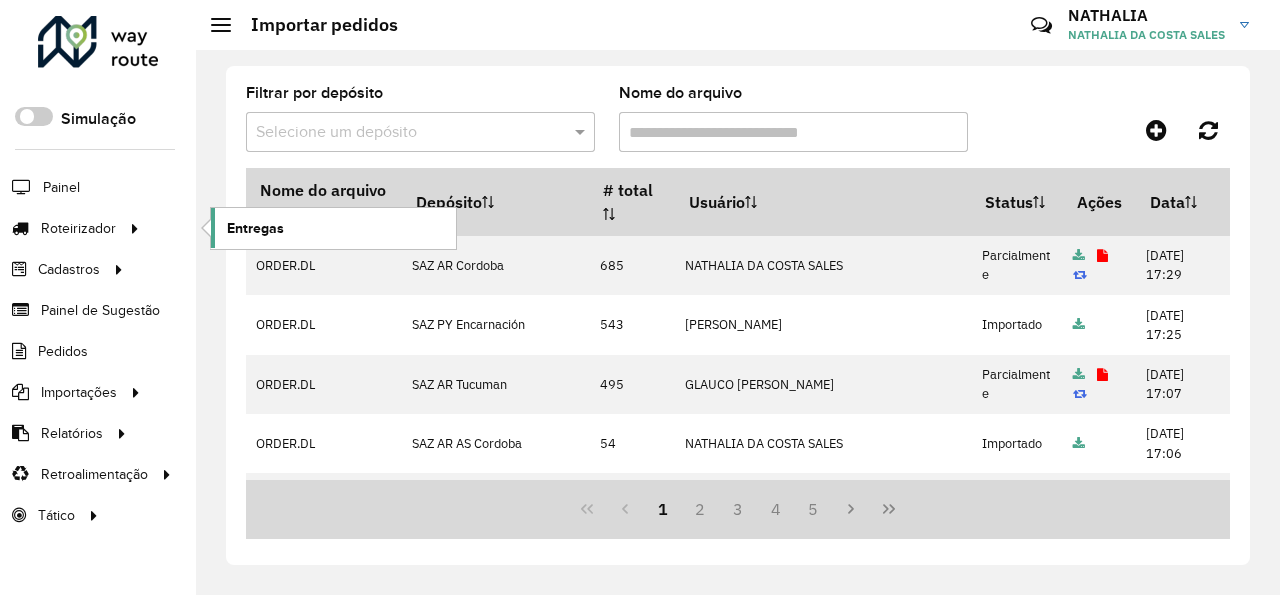 click on "Entregas" 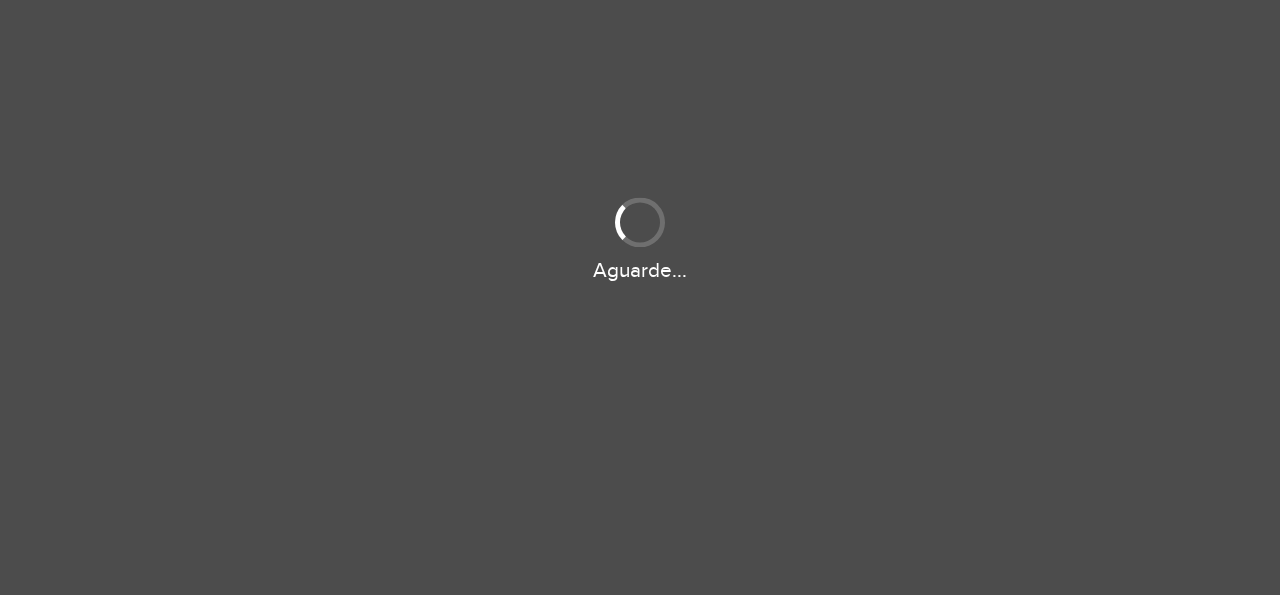 scroll, scrollTop: 0, scrollLeft: 0, axis: both 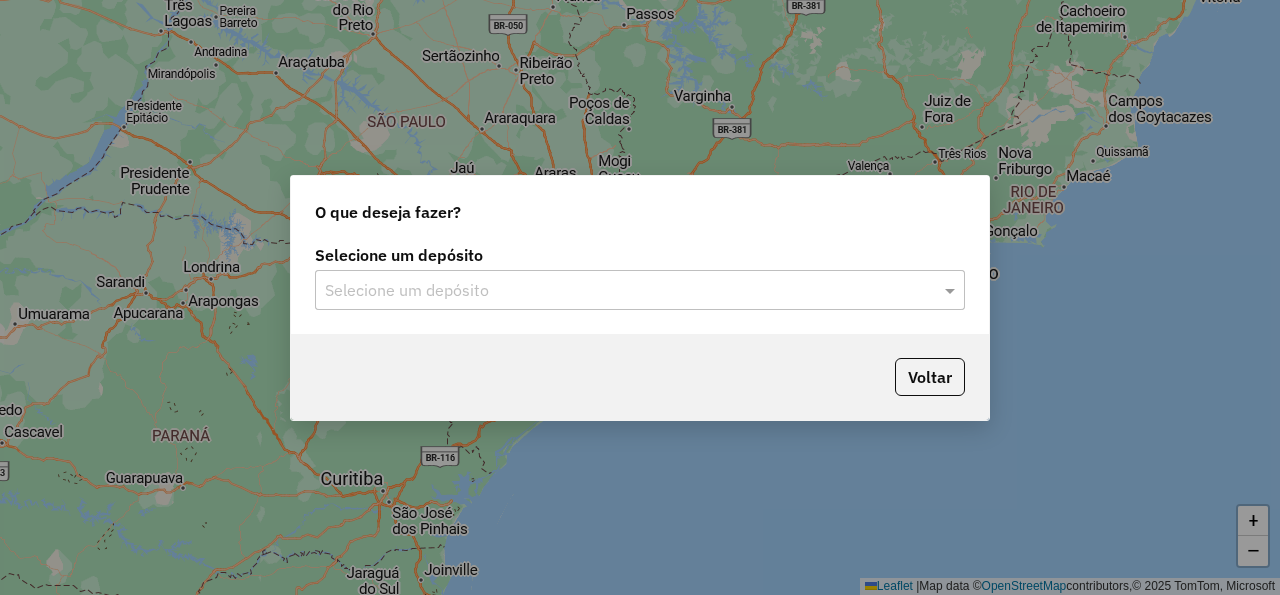 click 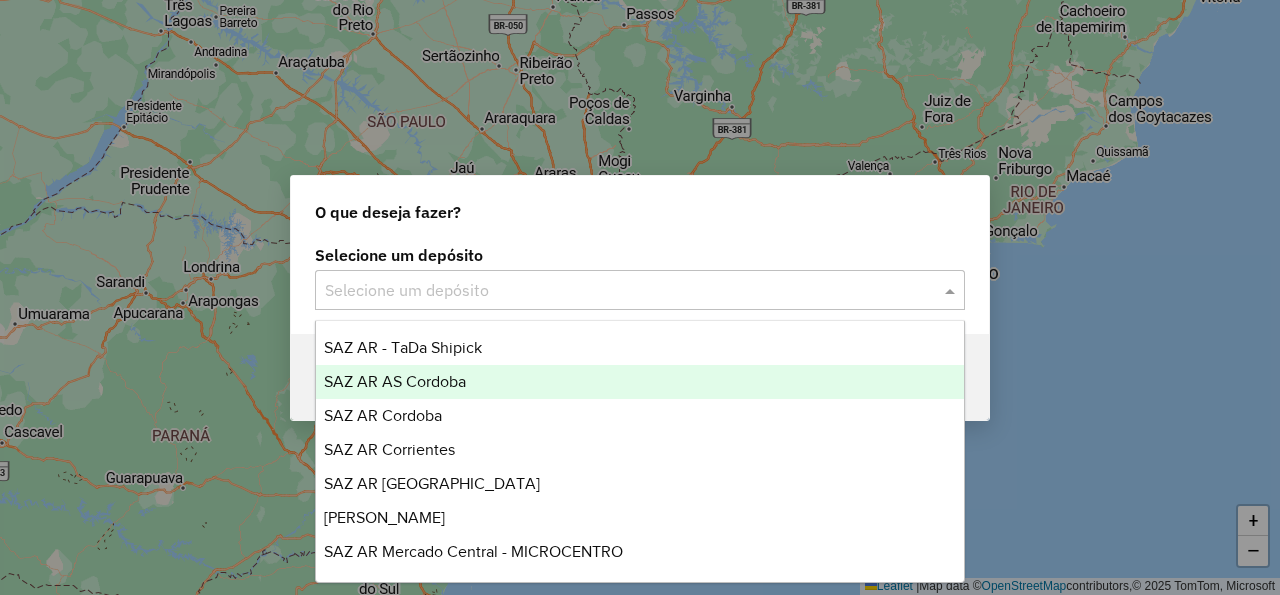 click on "SAZ AR AS Cordoba" at bounding box center (395, 381) 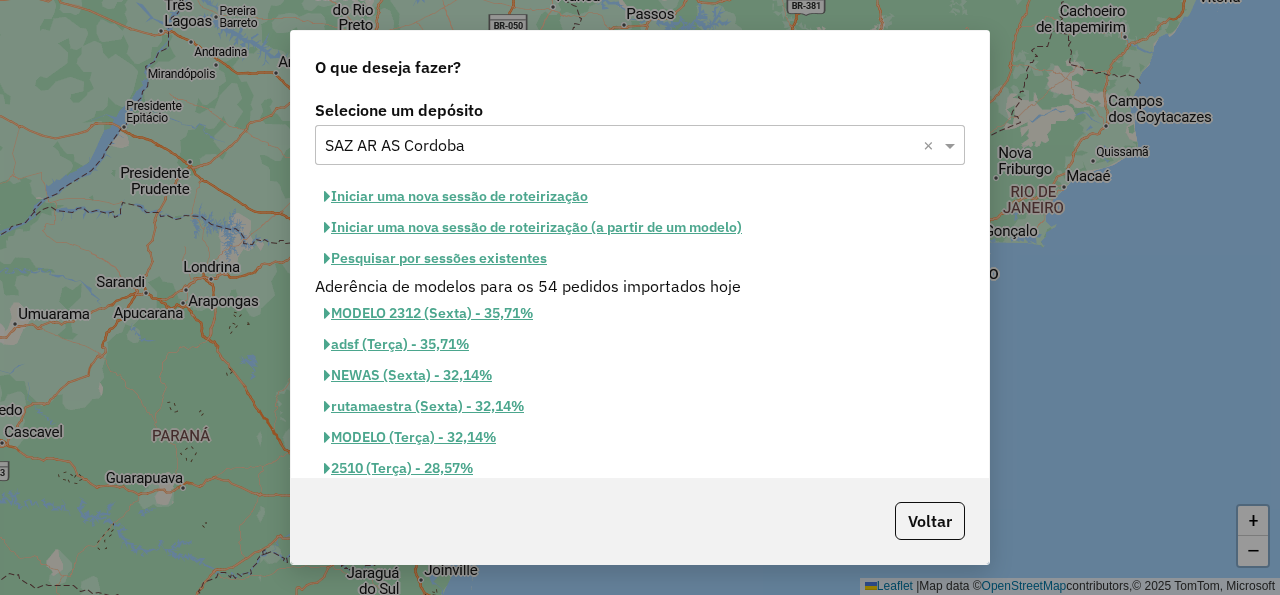 click on "Iniciar uma nova sessão de roteirização" 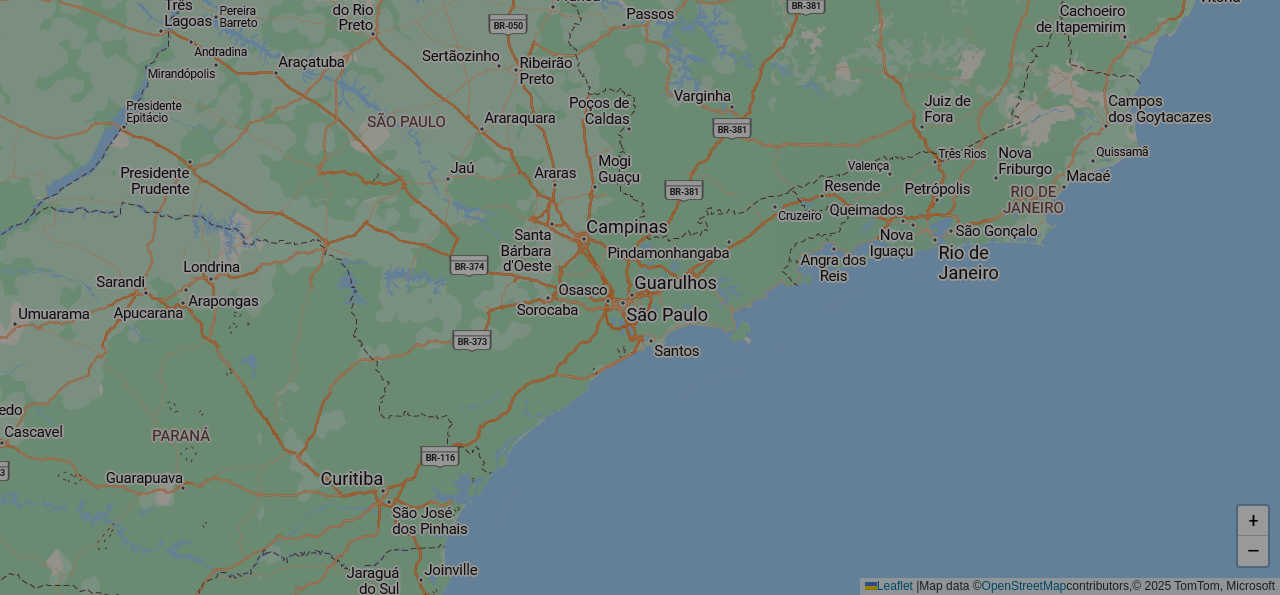 select on "*" 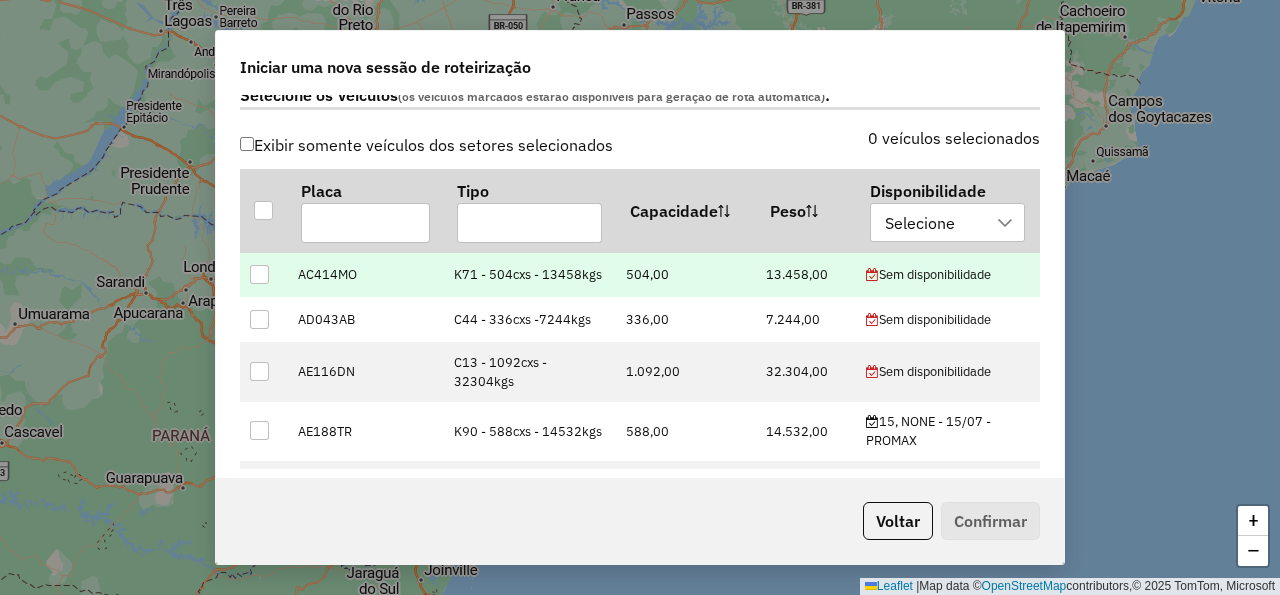 scroll, scrollTop: 720, scrollLeft: 0, axis: vertical 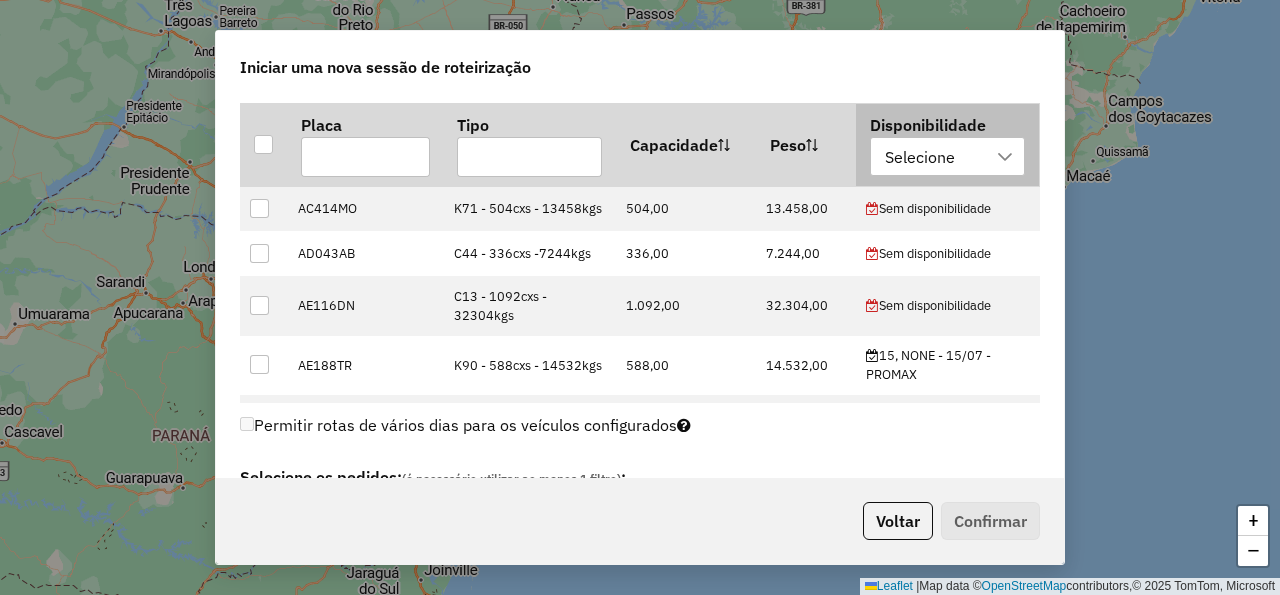 click on "Selecione" at bounding box center (921, 157) 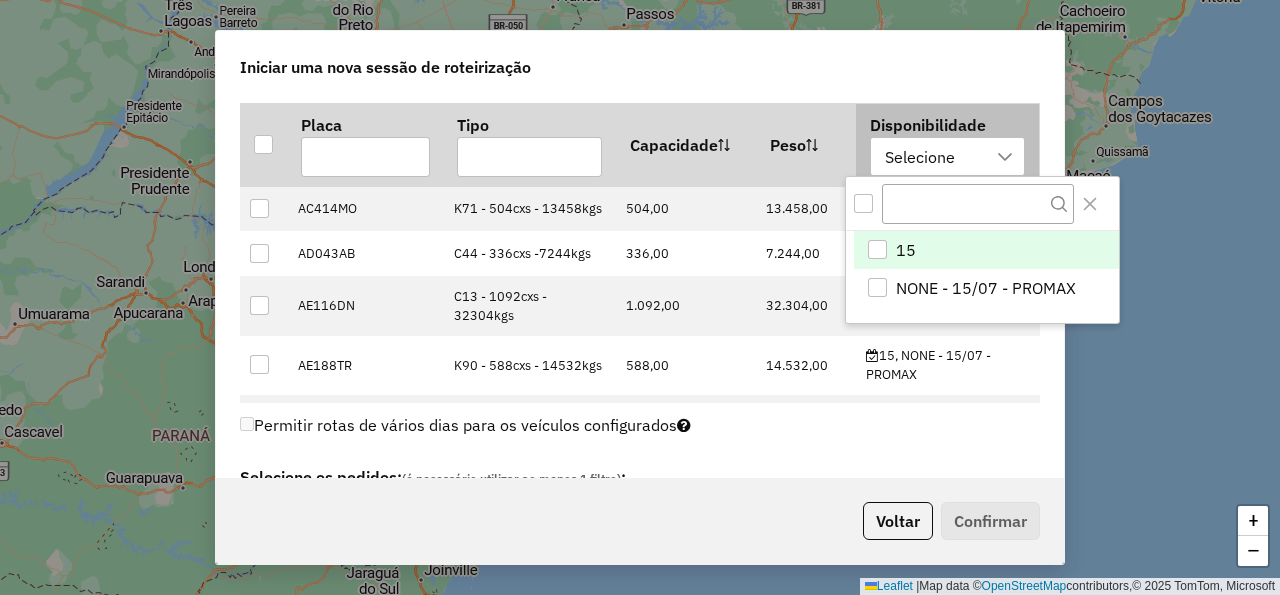 scroll, scrollTop: 14, scrollLeft: 105, axis: both 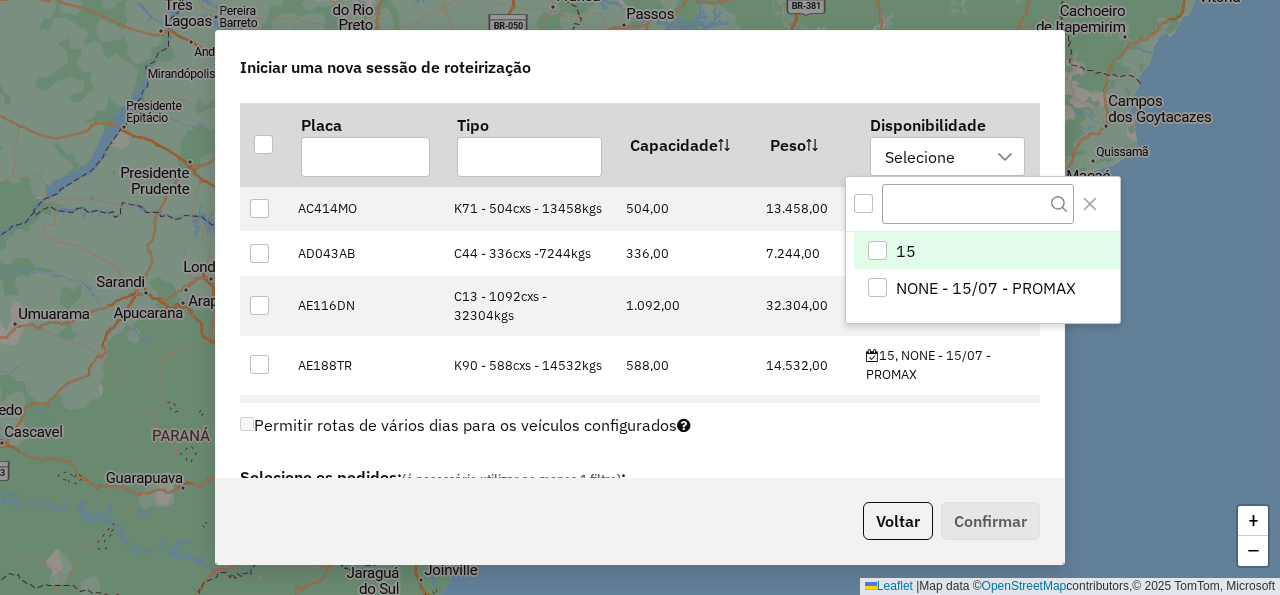 click at bounding box center [877, 250] 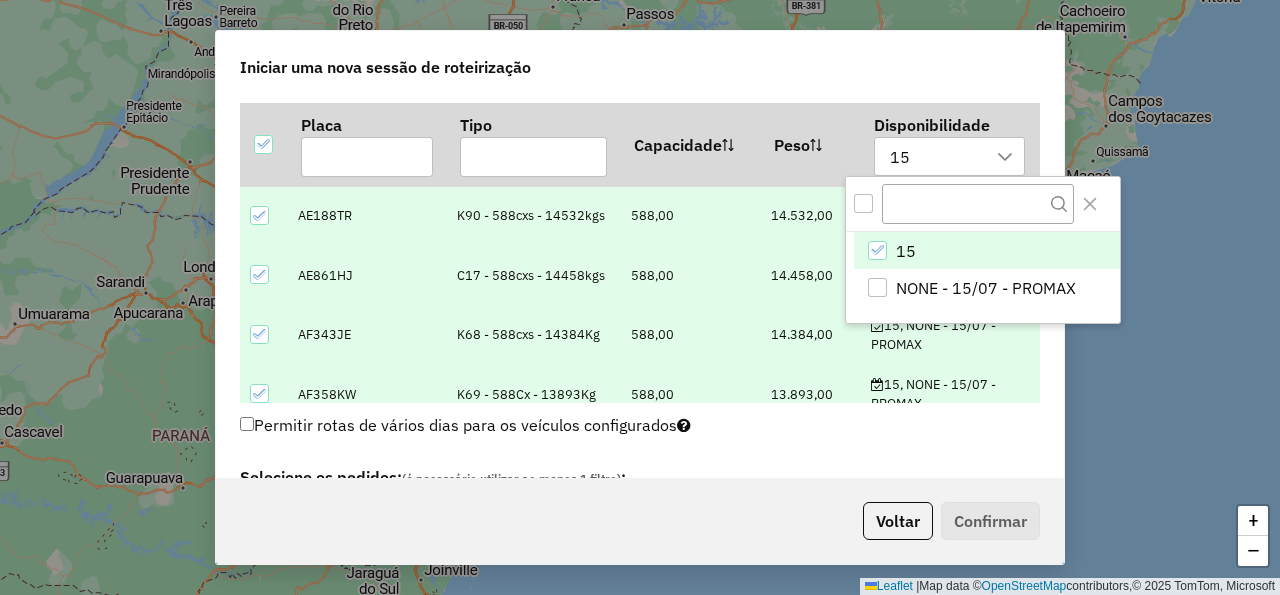click on "Iniciar uma nova sessão de roteirização" 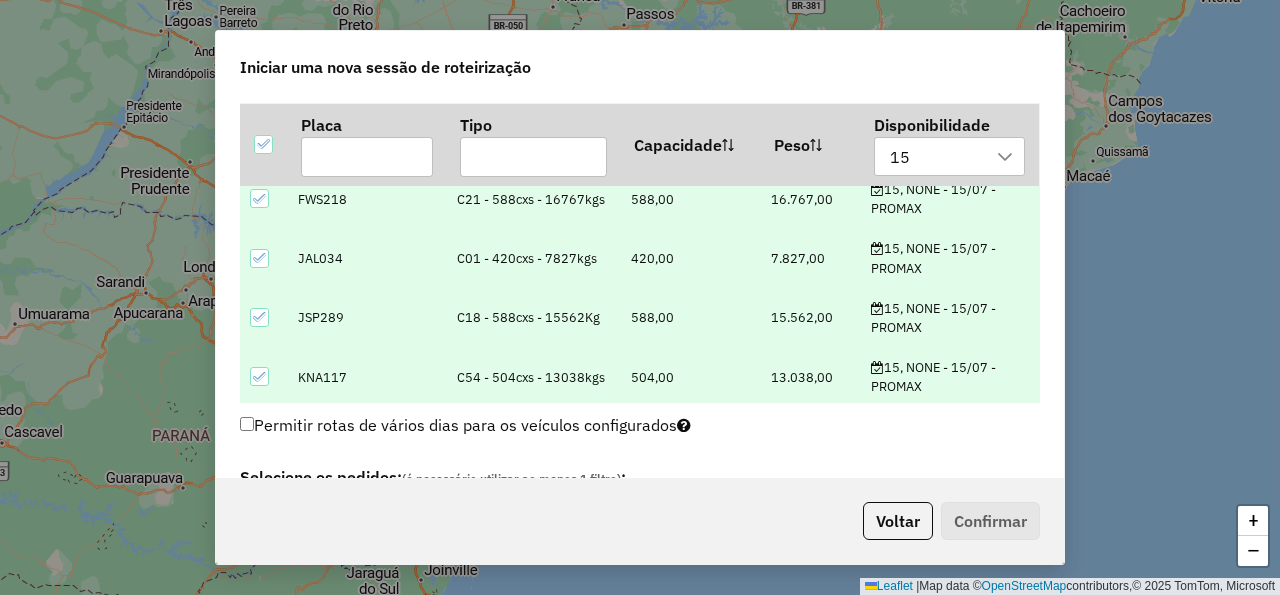 scroll, scrollTop: 720, scrollLeft: 0, axis: vertical 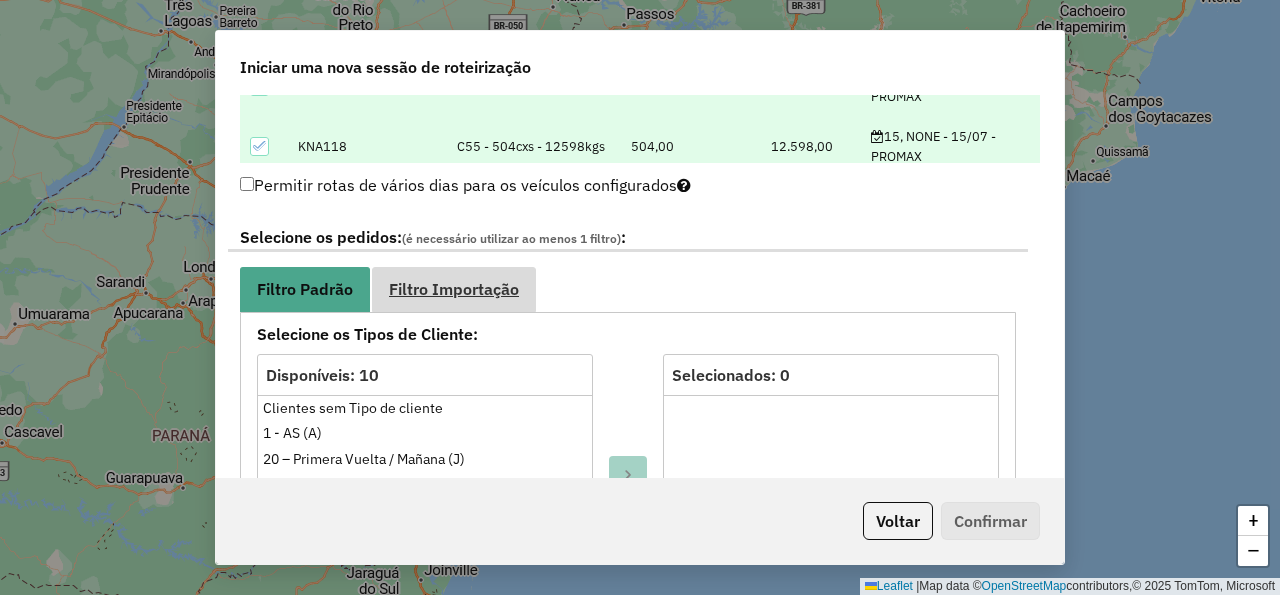 click on "Filtro Importação" at bounding box center [454, 289] 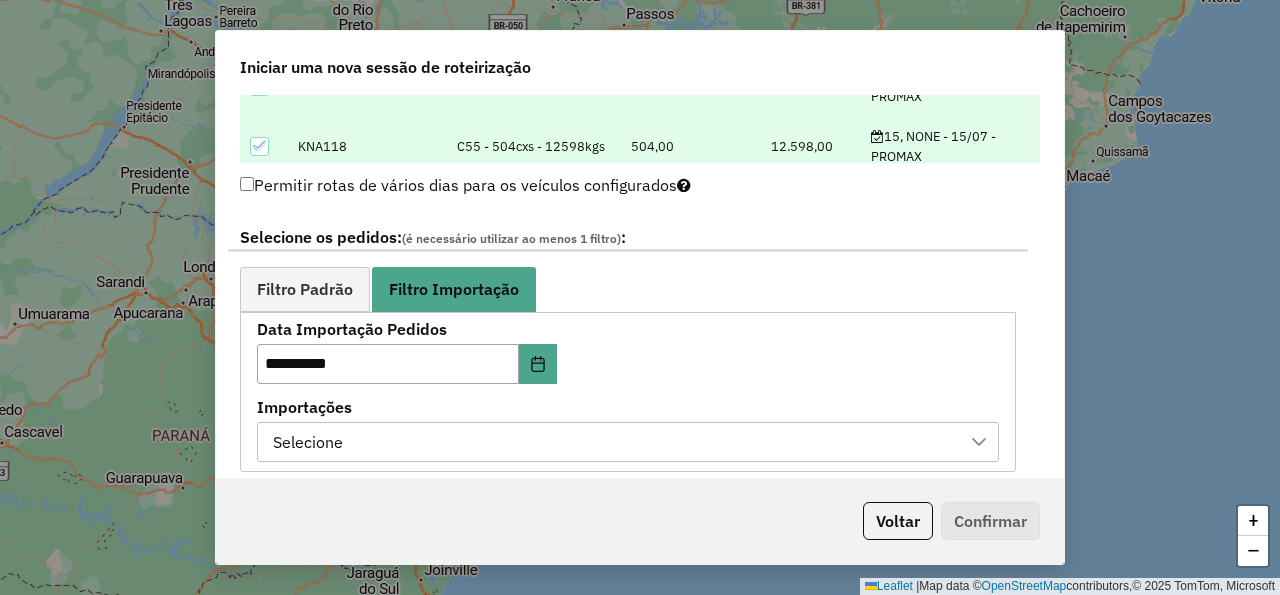 scroll, scrollTop: 1200, scrollLeft: 0, axis: vertical 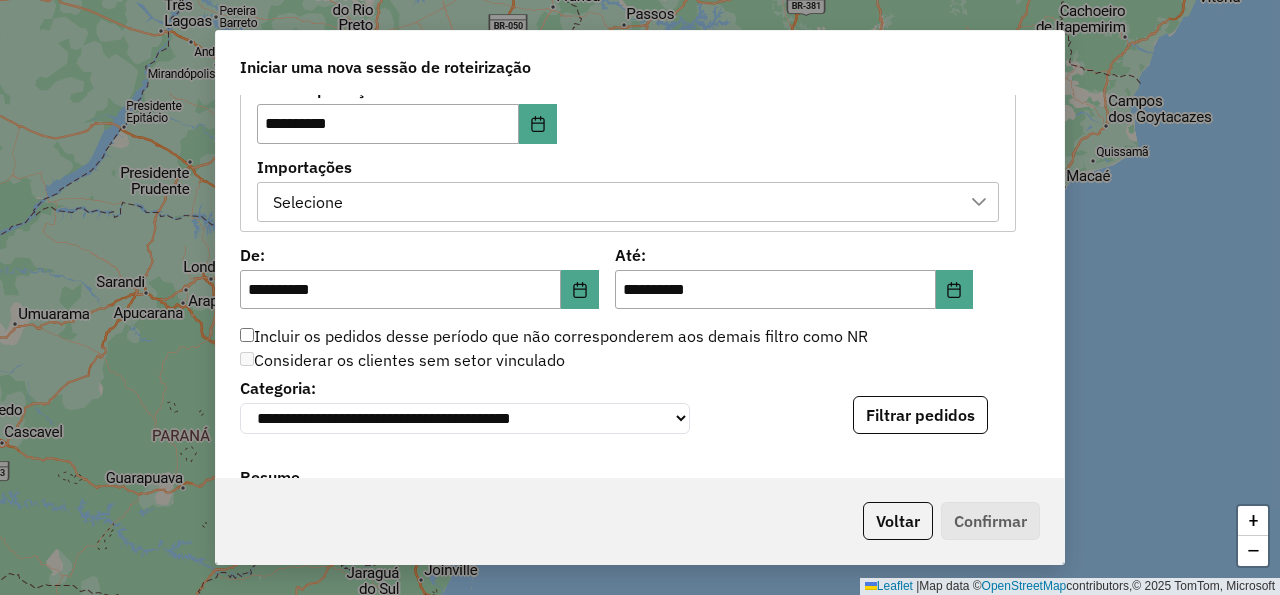 click on "Selecione" at bounding box center (613, 202) 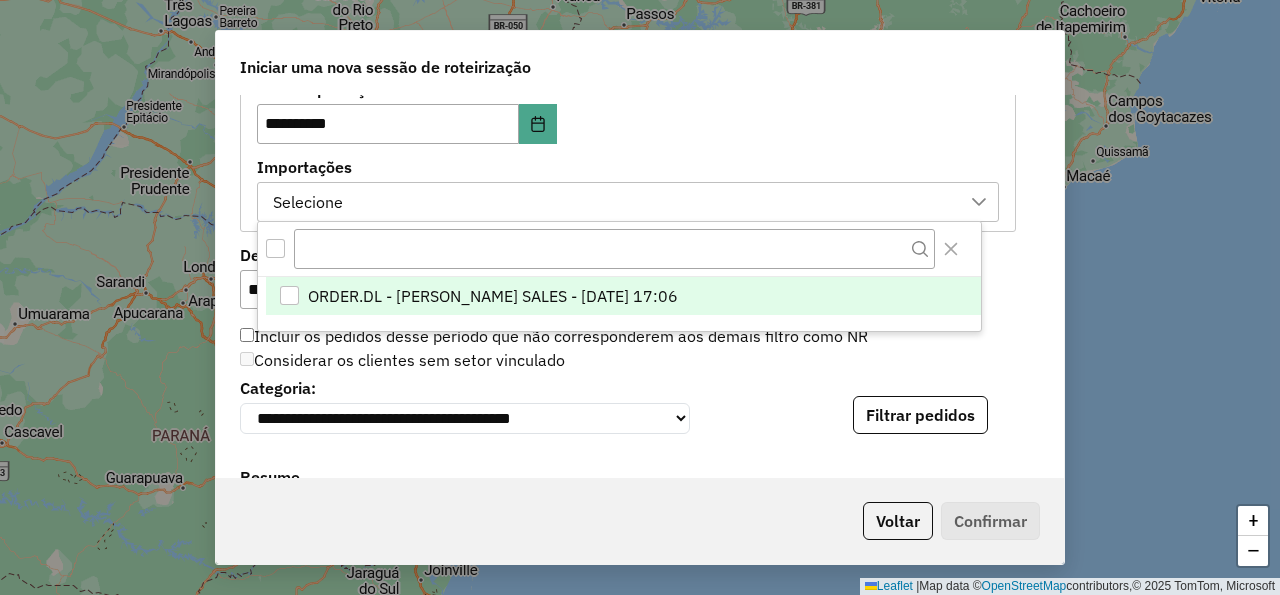 scroll, scrollTop: 14, scrollLeft: 105, axis: both 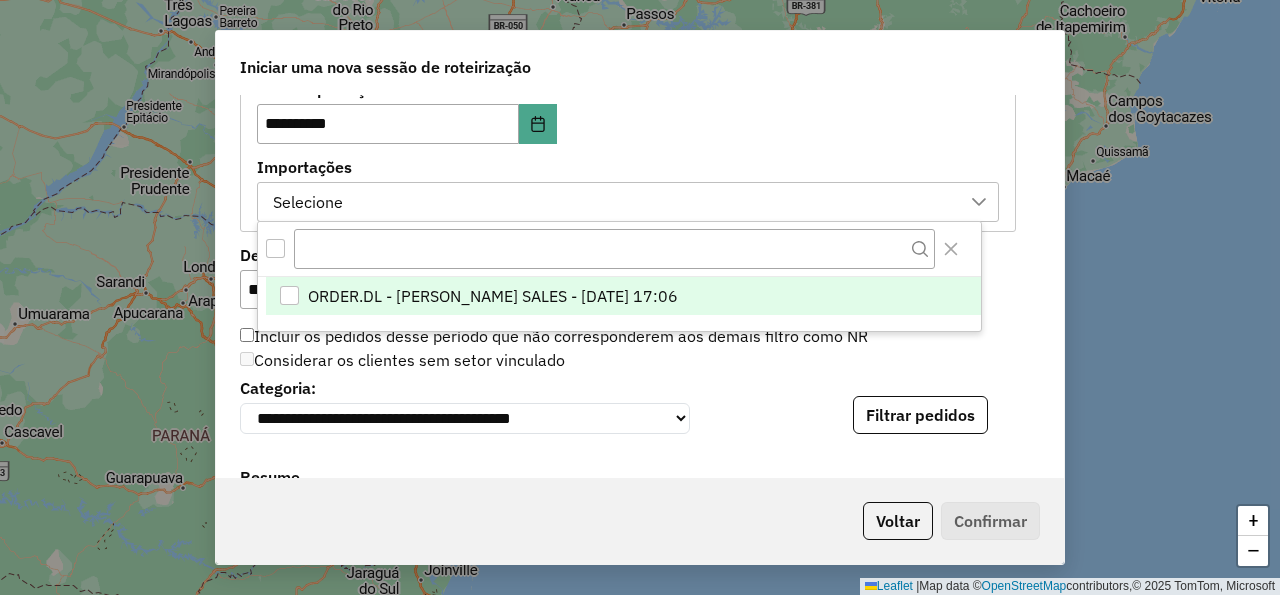 click on "ORDER.DL - NATHALIA DA COSTA SALES - 14/07/2025 17:06" at bounding box center [493, 296] 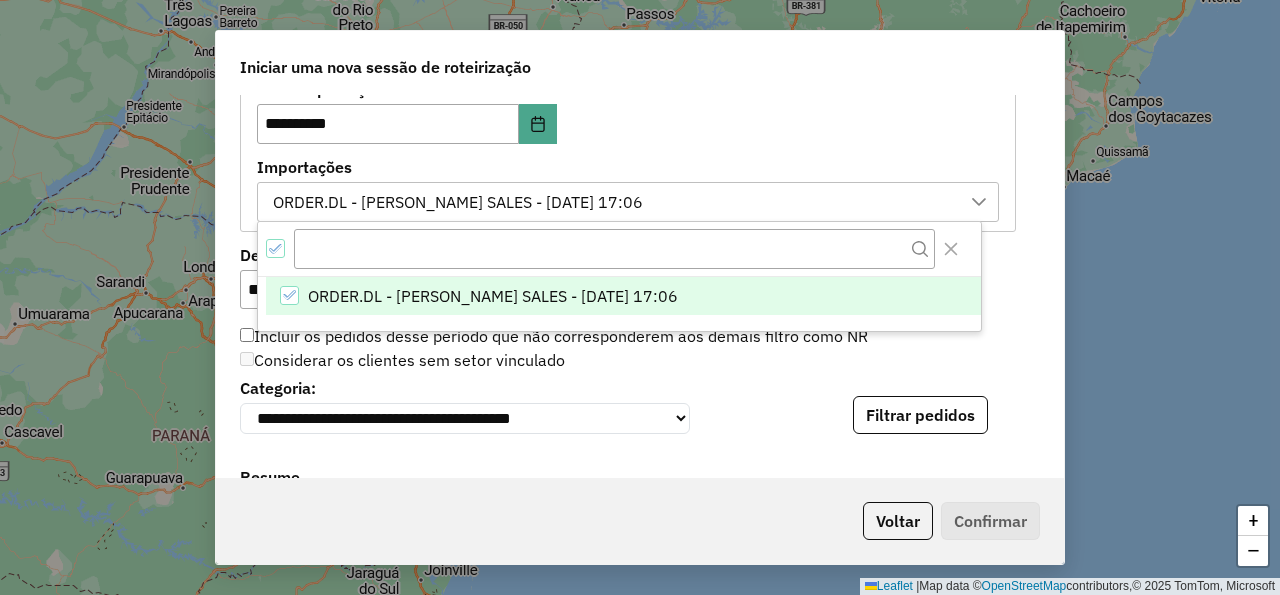 click on "**********" at bounding box center (628, 151) 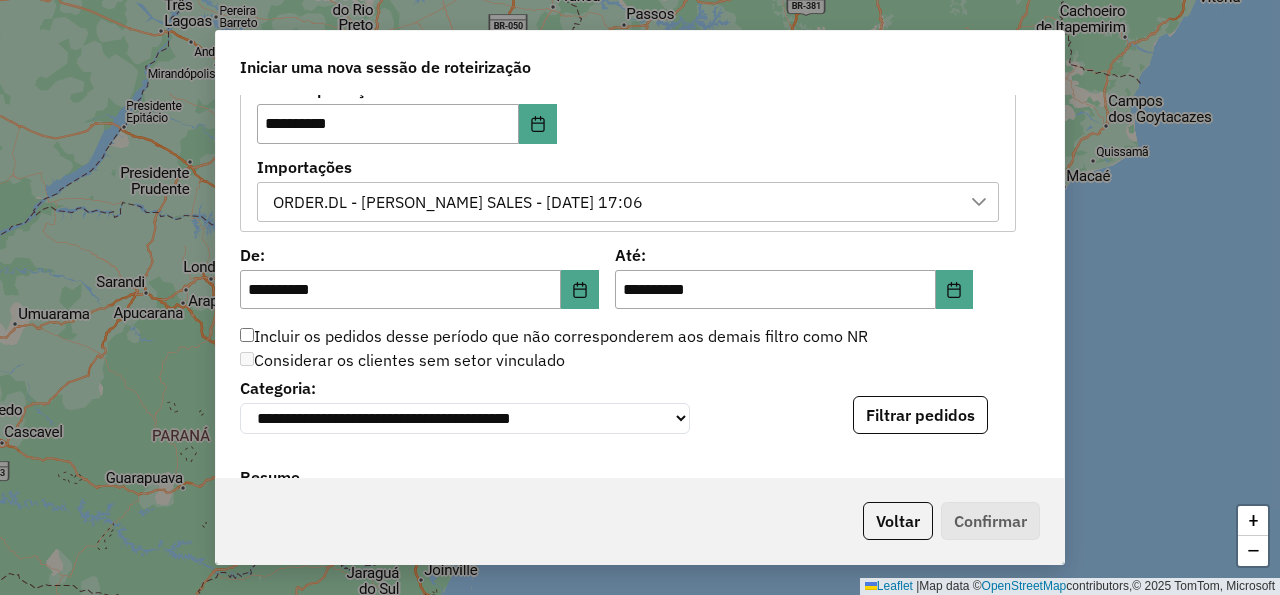 scroll, scrollTop: 1440, scrollLeft: 0, axis: vertical 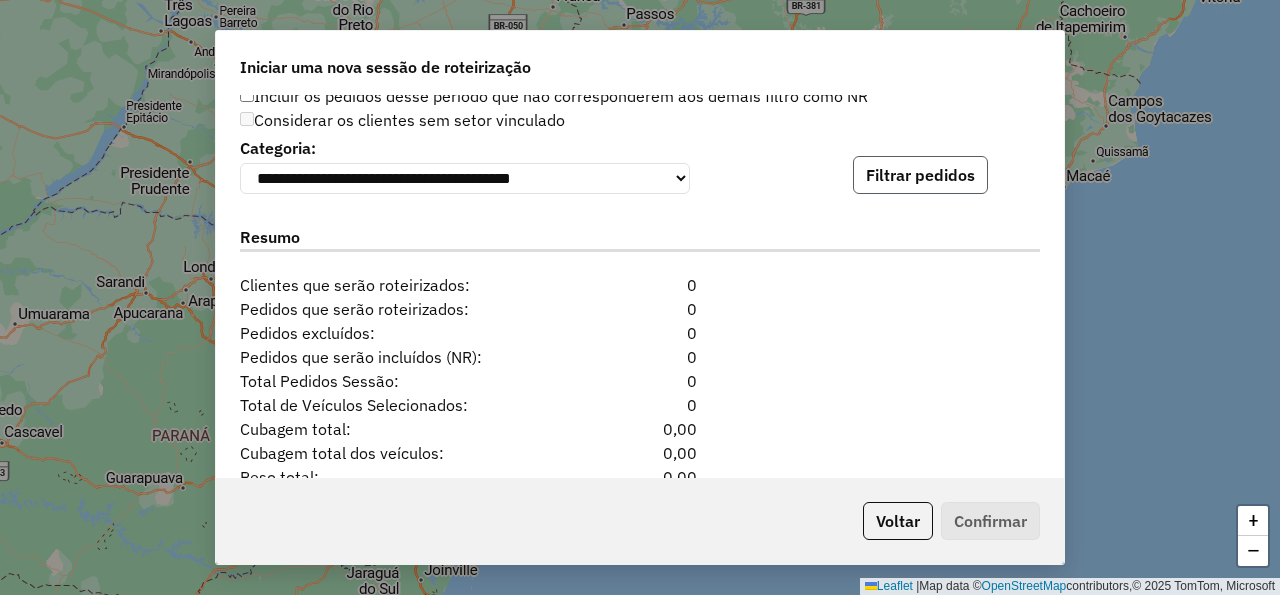 click on "Filtrar pedidos" 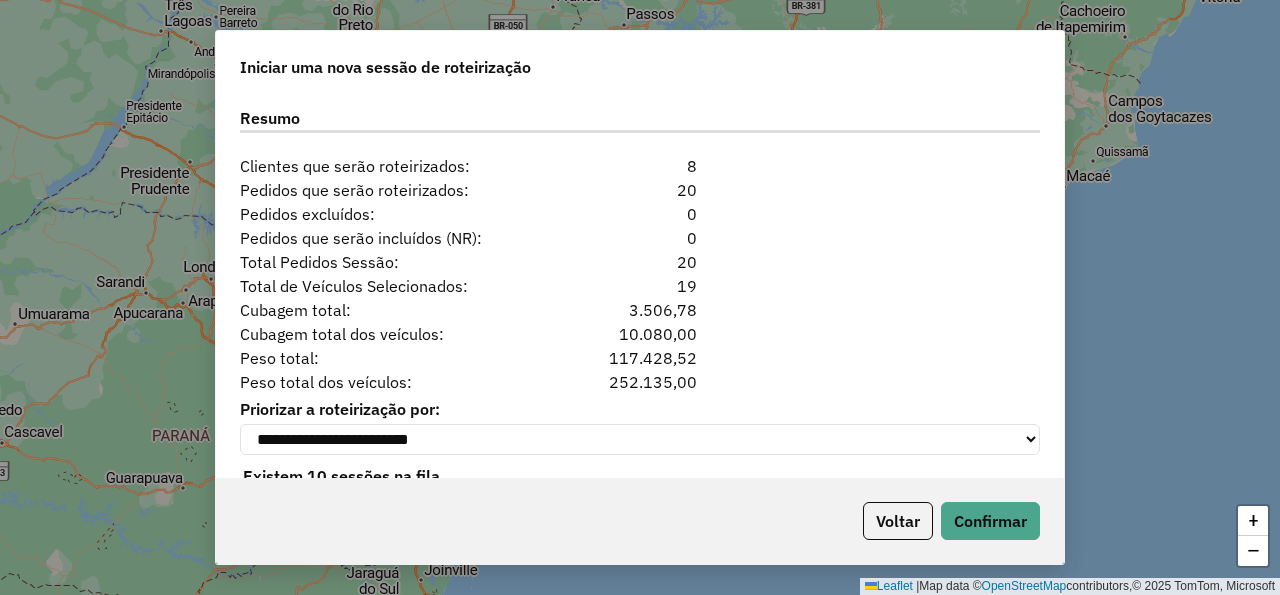 scroll, scrollTop: 2022, scrollLeft: 0, axis: vertical 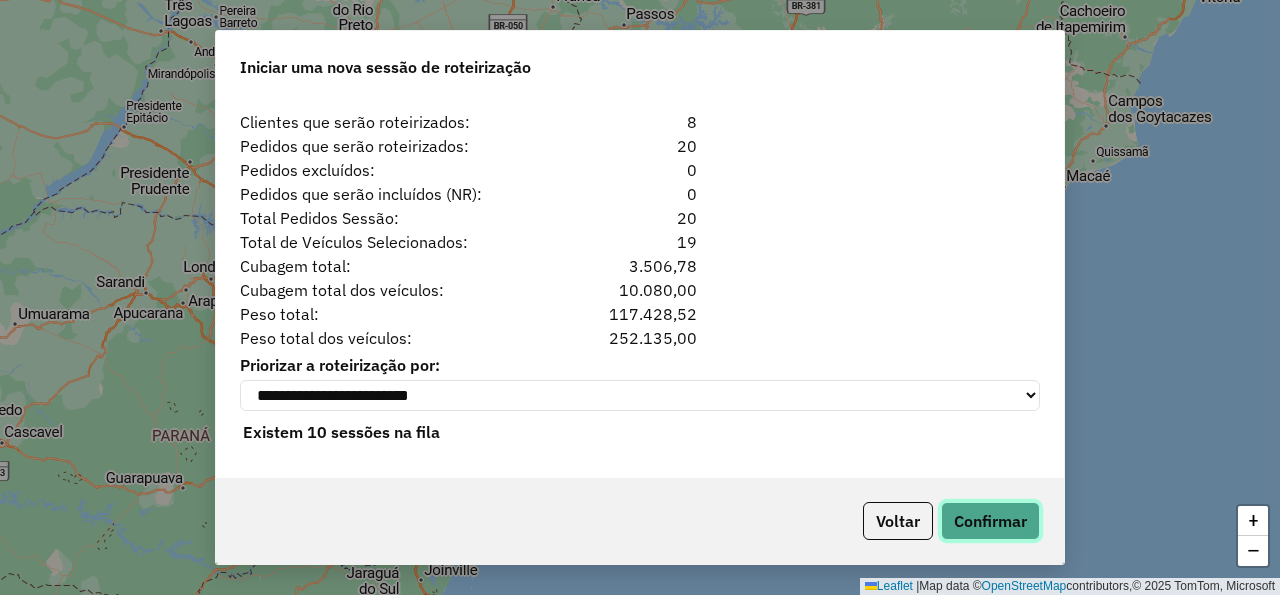 click on "Confirmar" 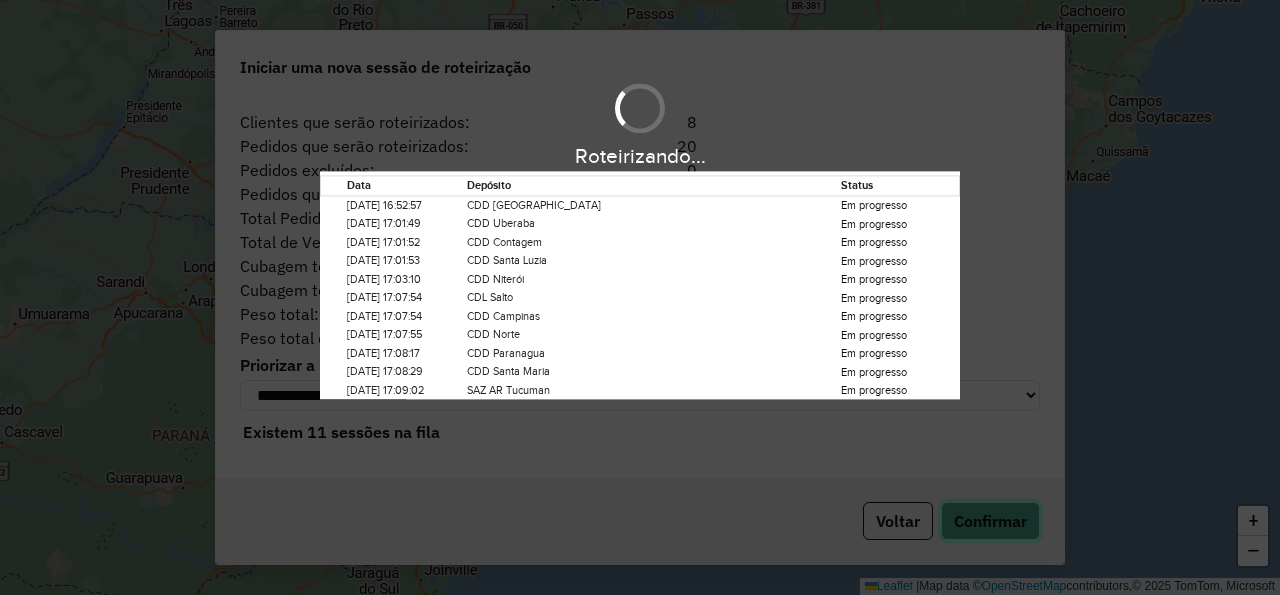 scroll, scrollTop: 14, scrollLeft: 105, axis: both 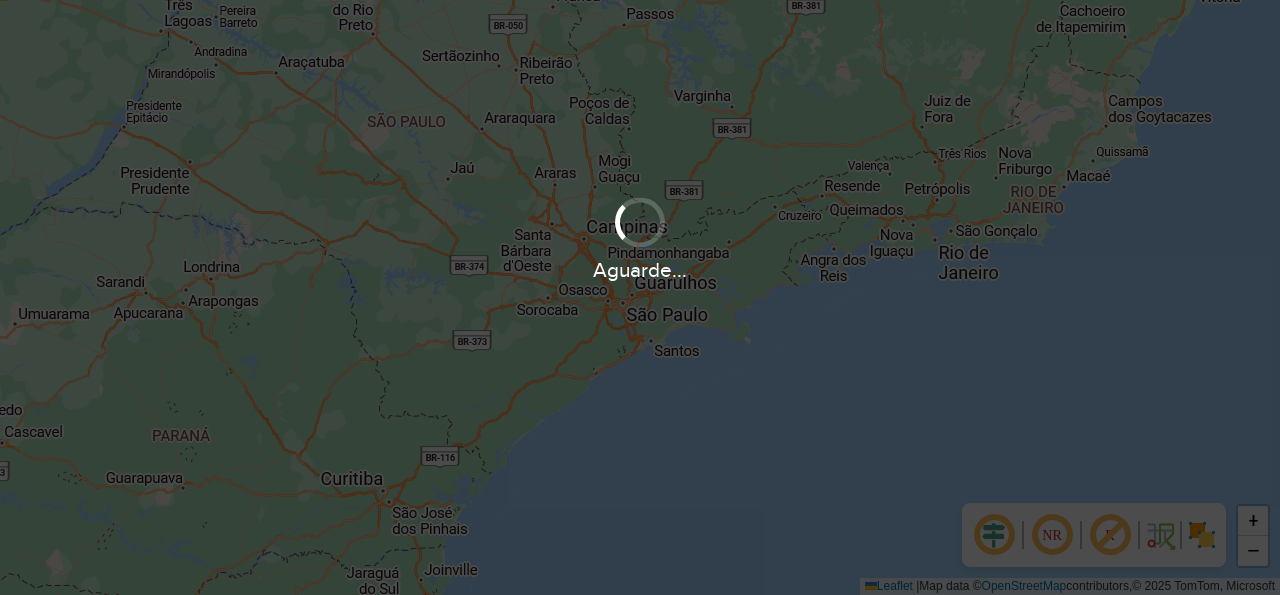 click on "+ −  Leaflet   |  Map data ©  OpenStreetMap  contributors,© 2025 TomTom, Microsoft" 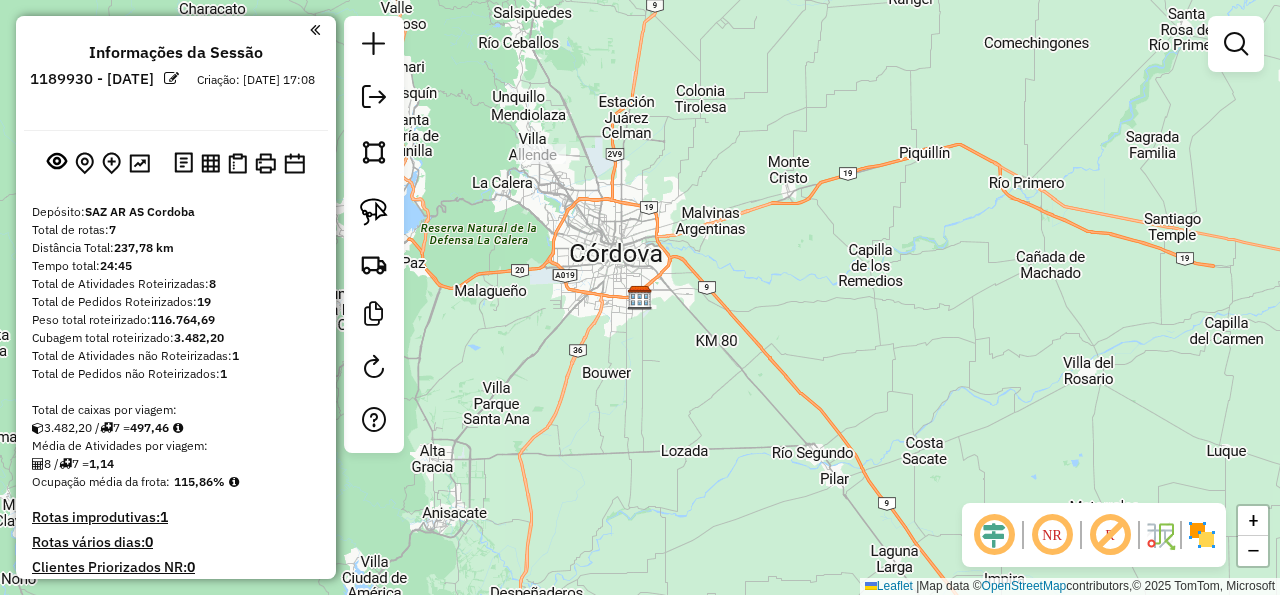 scroll, scrollTop: 270, scrollLeft: 0, axis: vertical 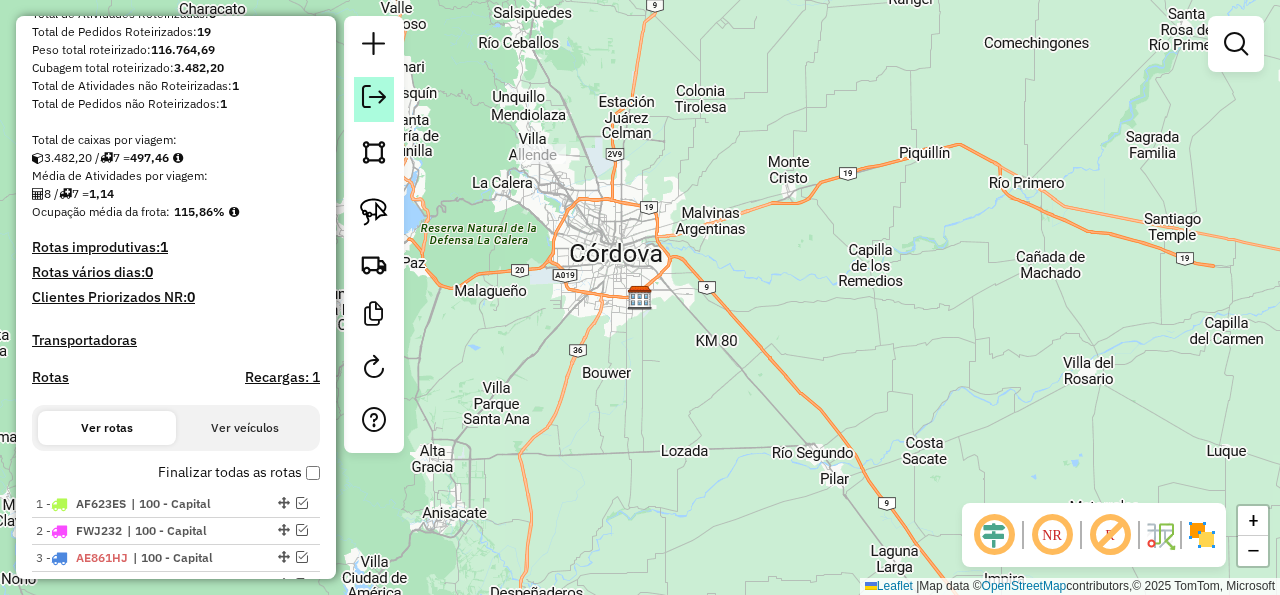 click 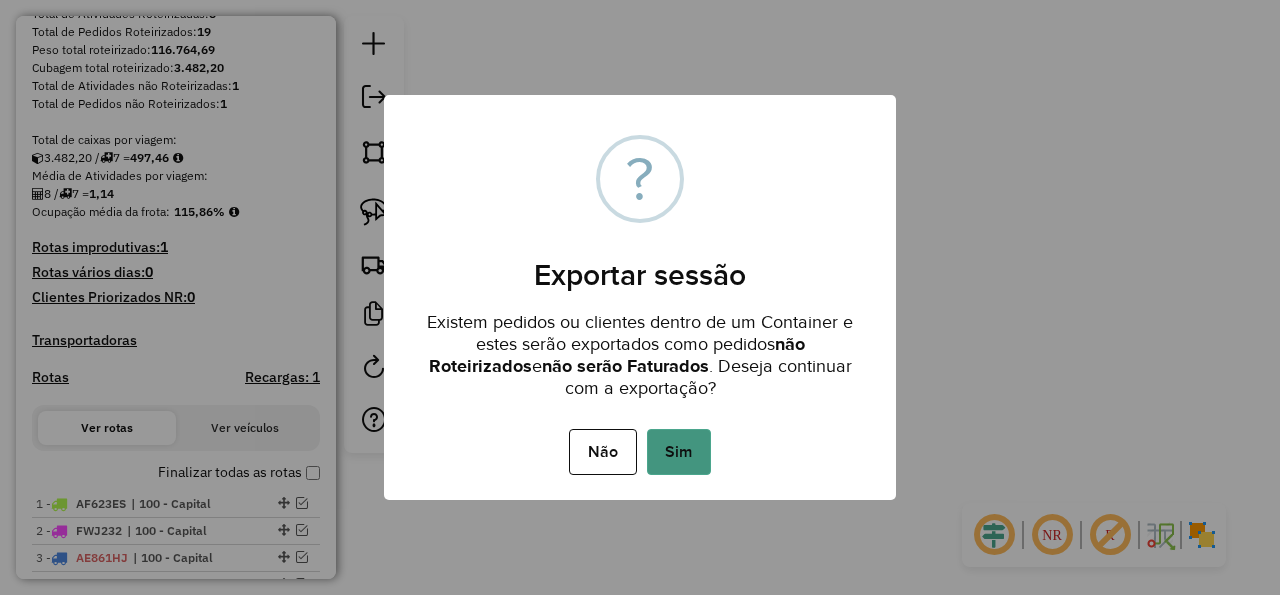 click on "Sim" at bounding box center (679, 452) 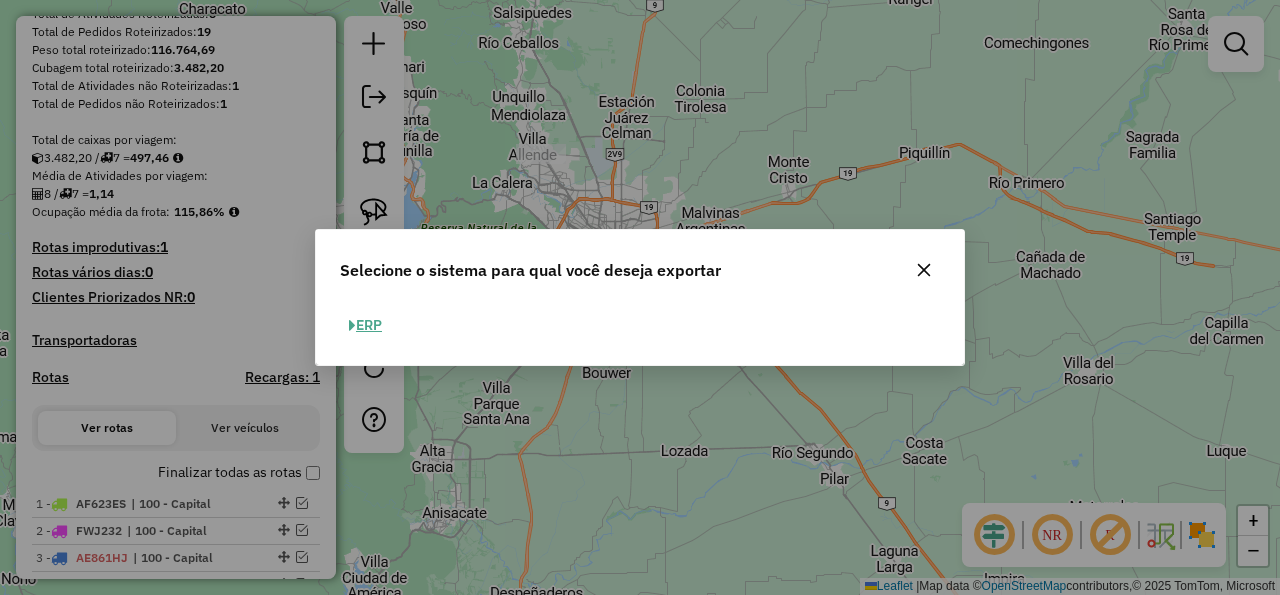 click on "ERP" 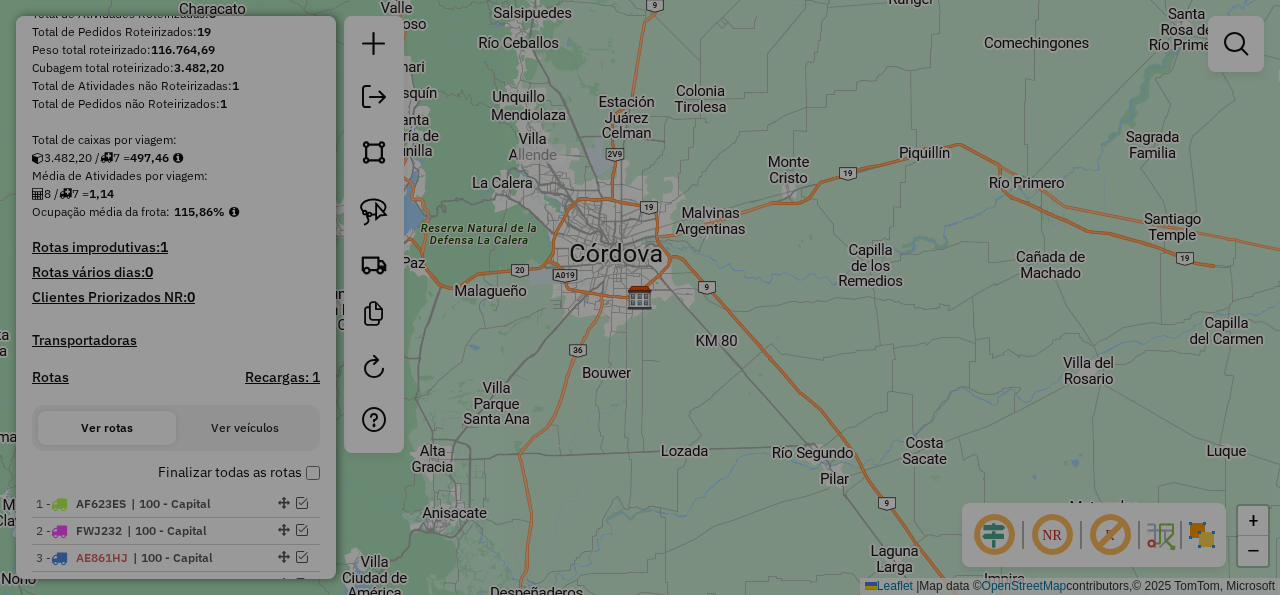 select on "*********" 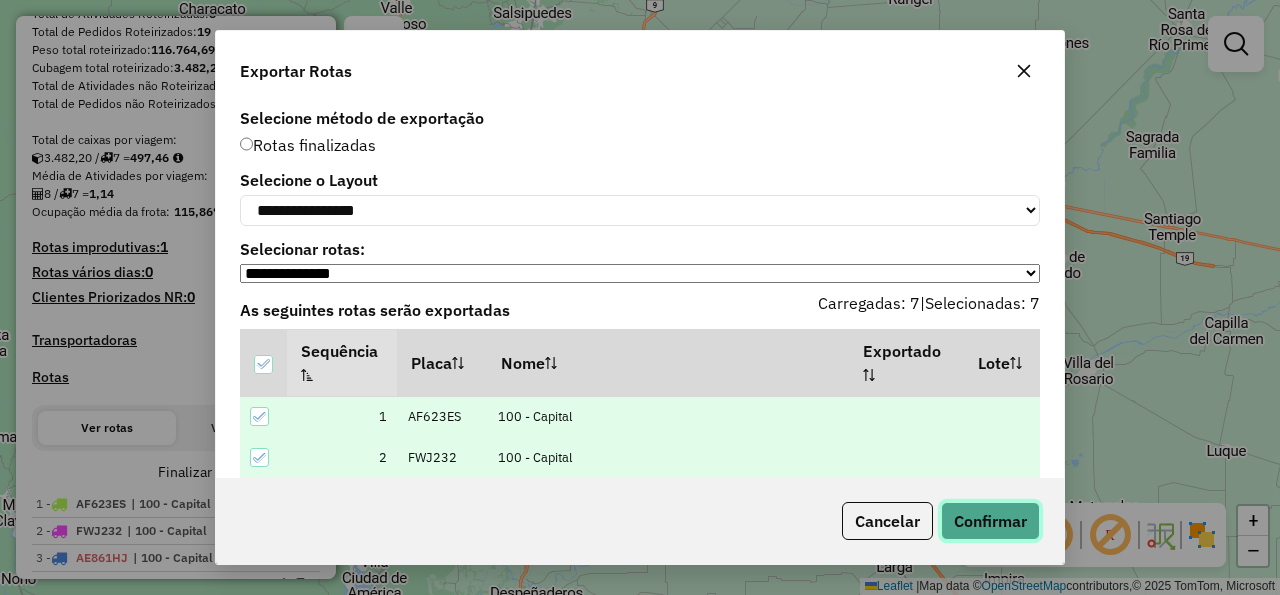click on "Confirmar" 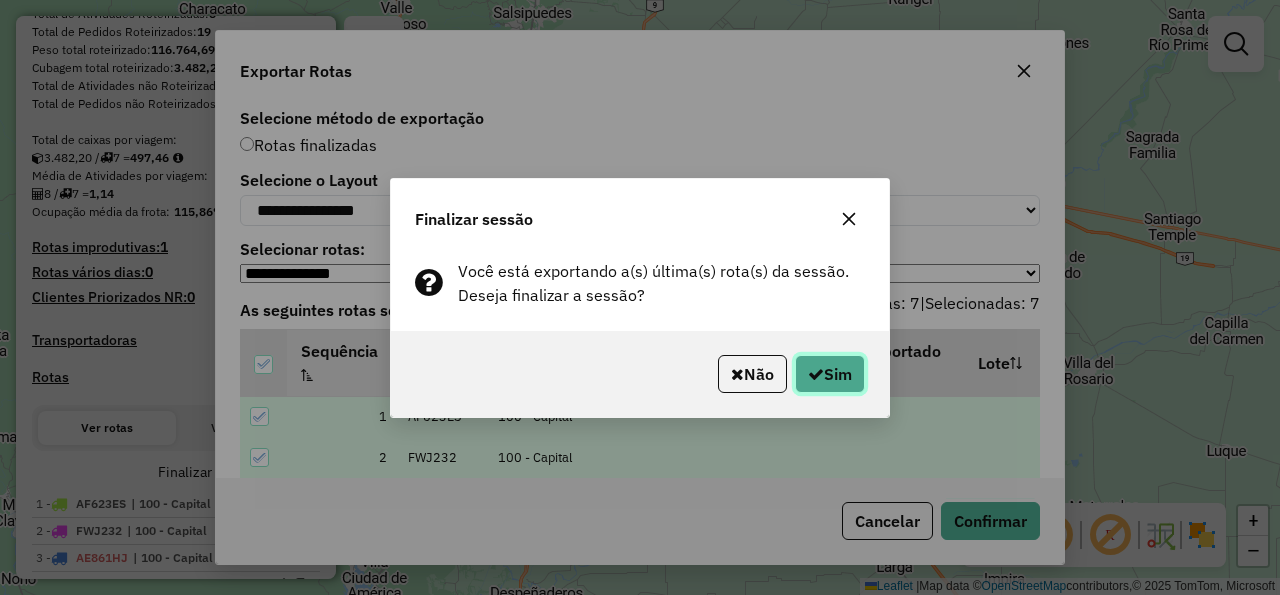 click on "Sim" 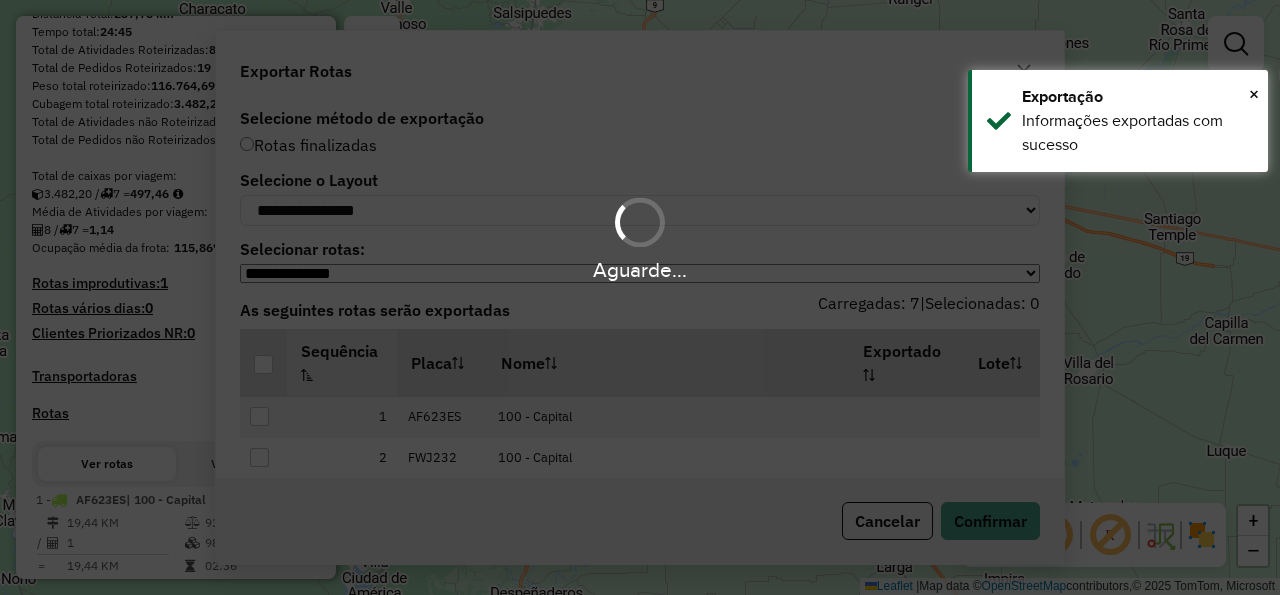 scroll, scrollTop: 324, scrollLeft: 0, axis: vertical 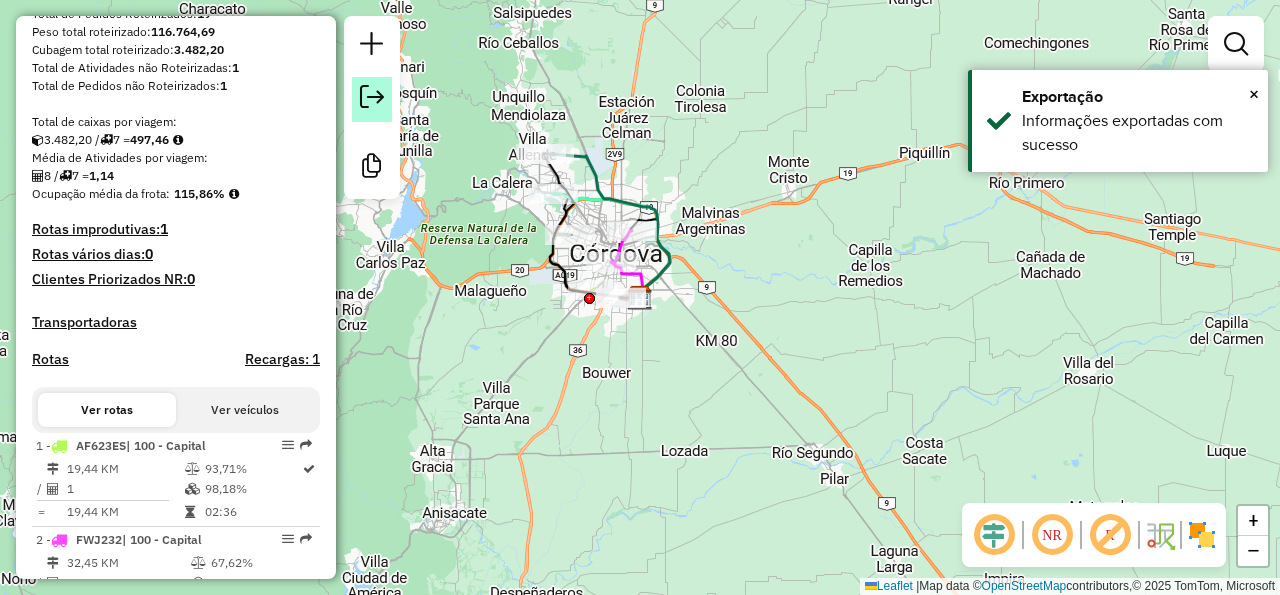 click 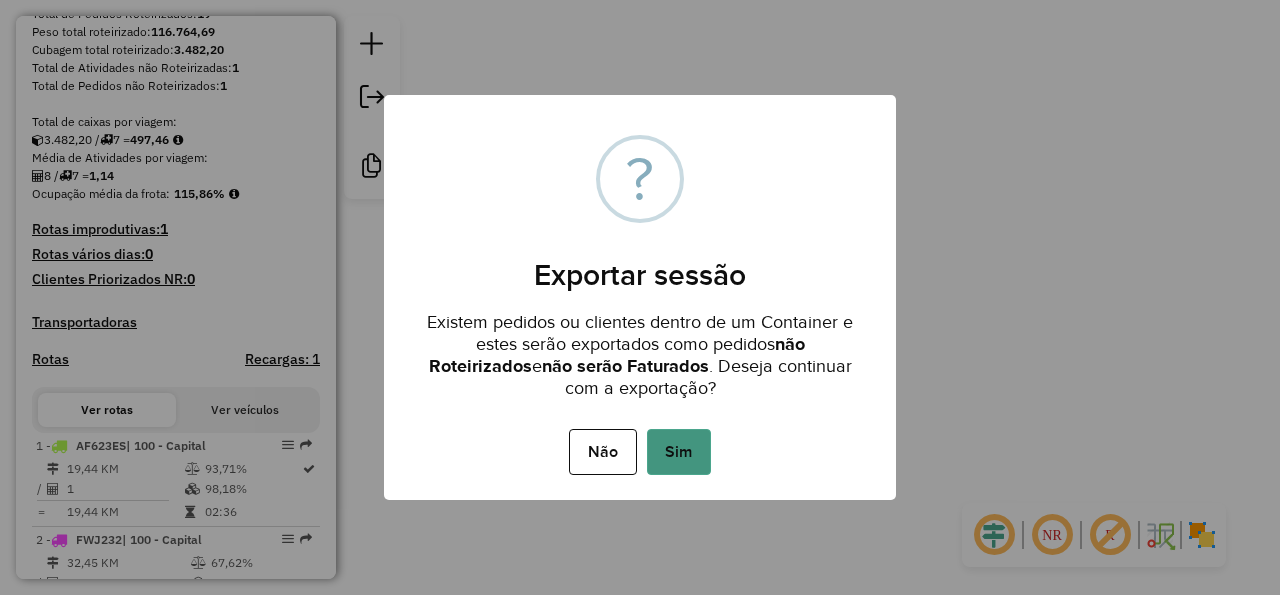 click on "Sim" at bounding box center (679, 452) 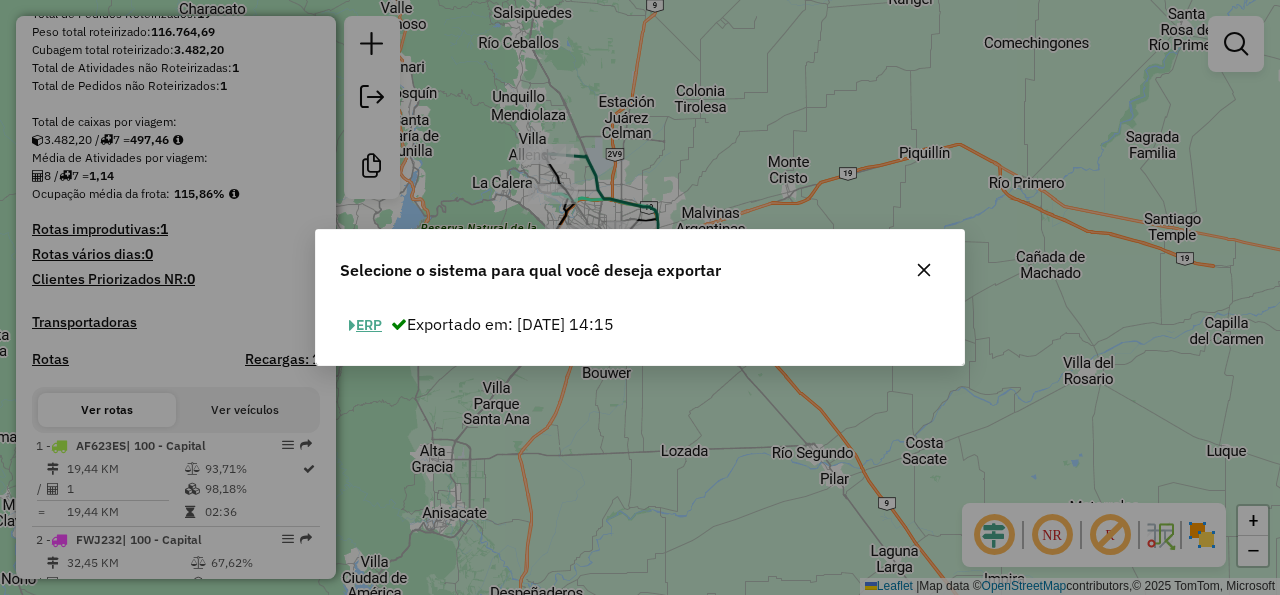 click on "ERP" 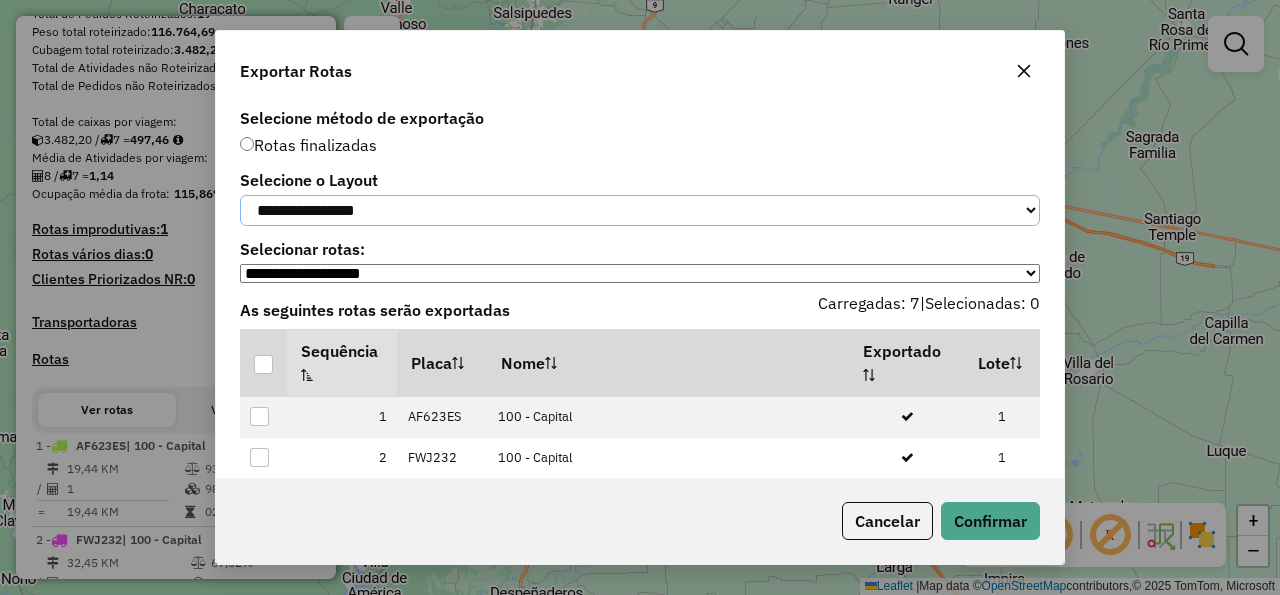 click on "**********" 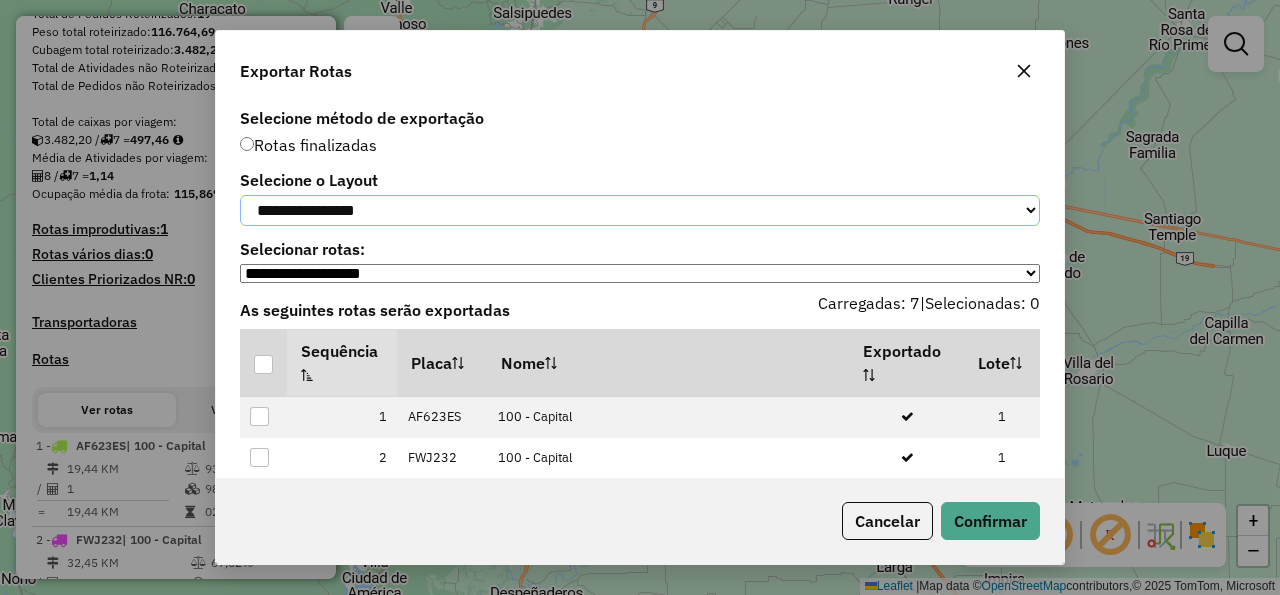 select on "*********" 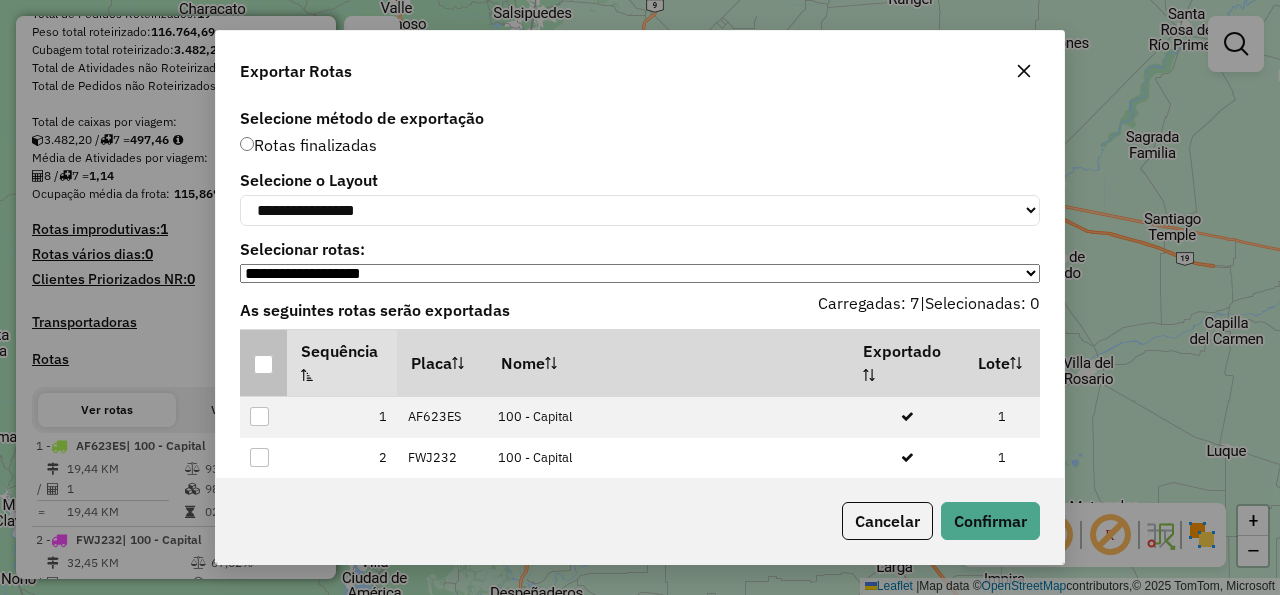 click at bounding box center [263, 362] 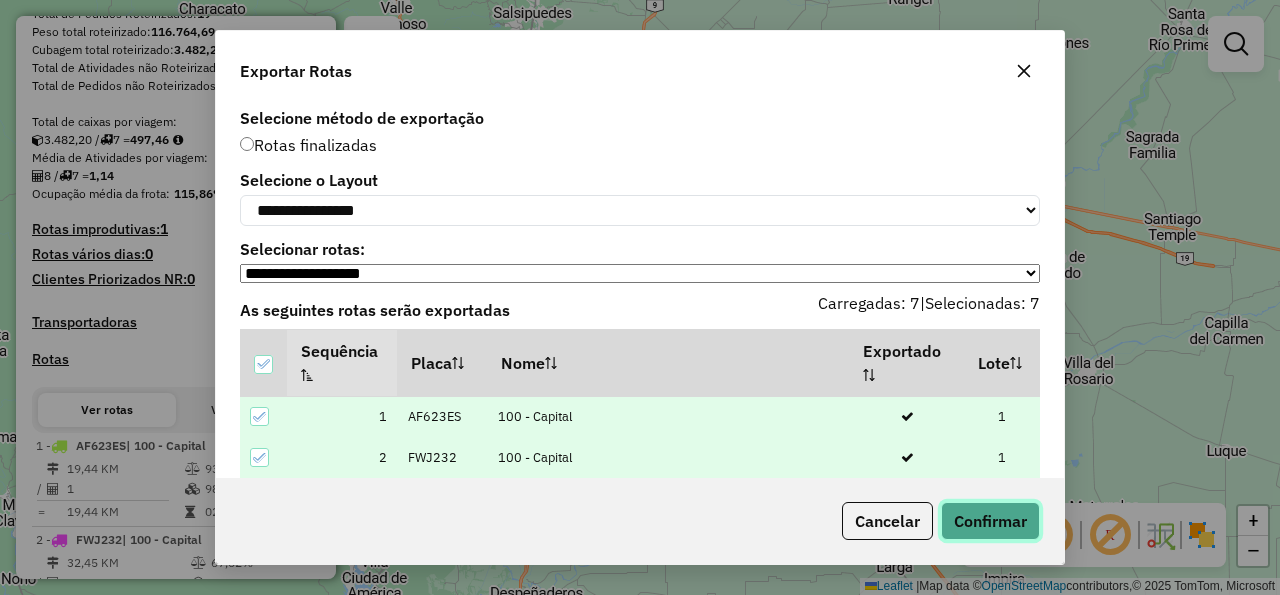 click on "Confirmar" 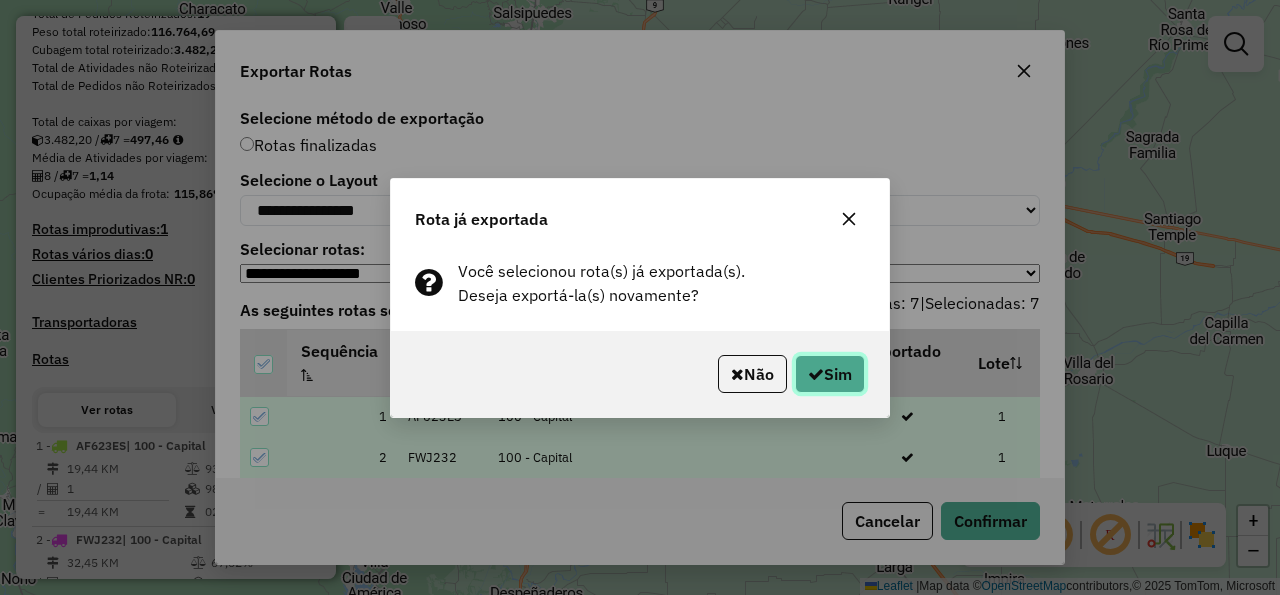 click on "Sim" 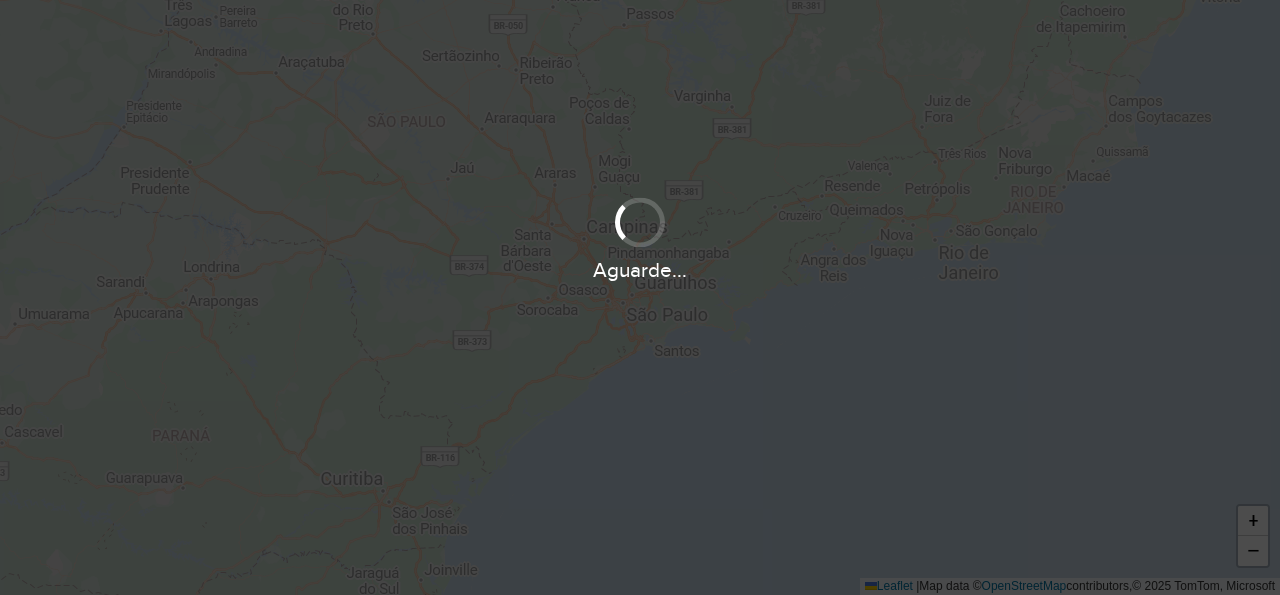 scroll, scrollTop: 0, scrollLeft: 0, axis: both 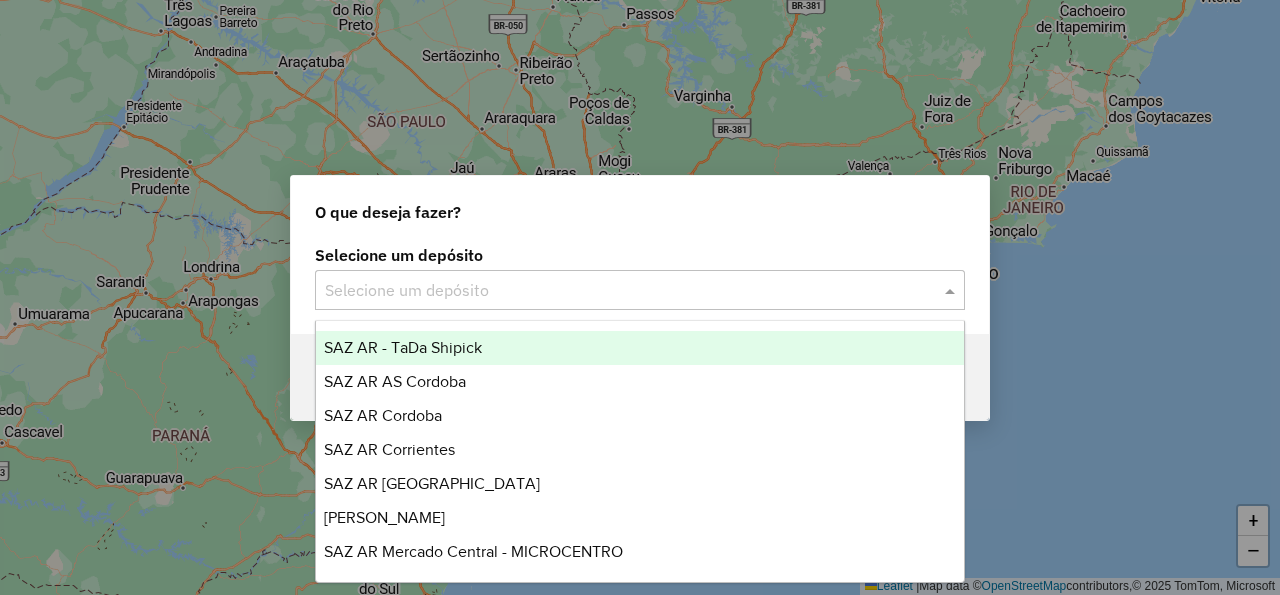 click 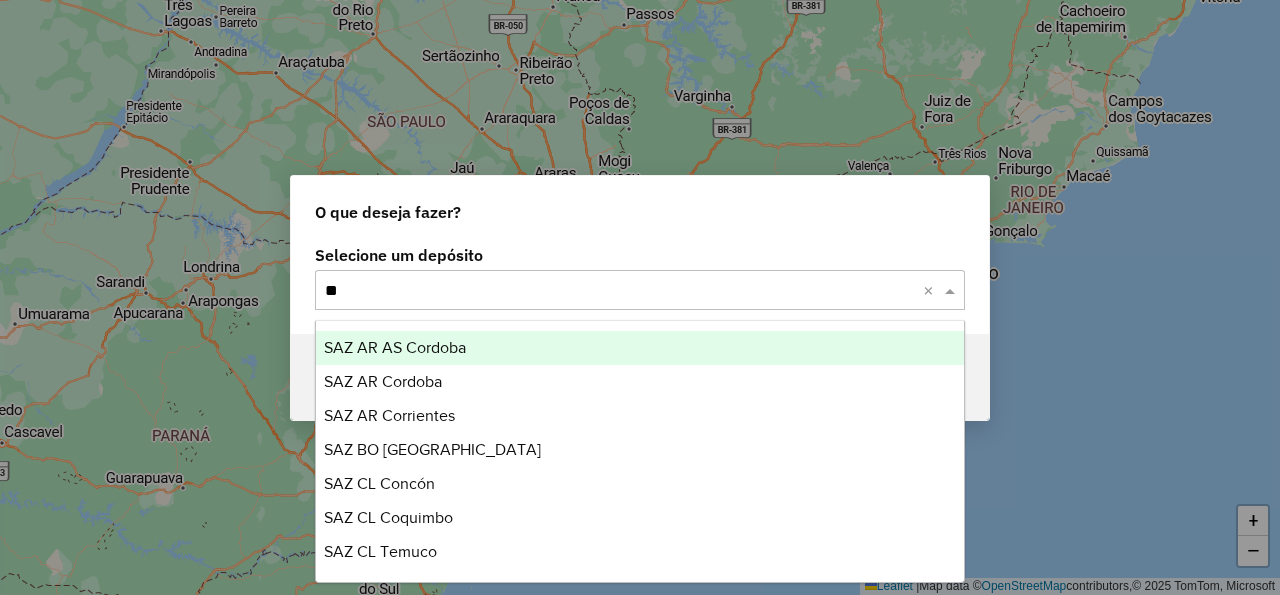 type on "***" 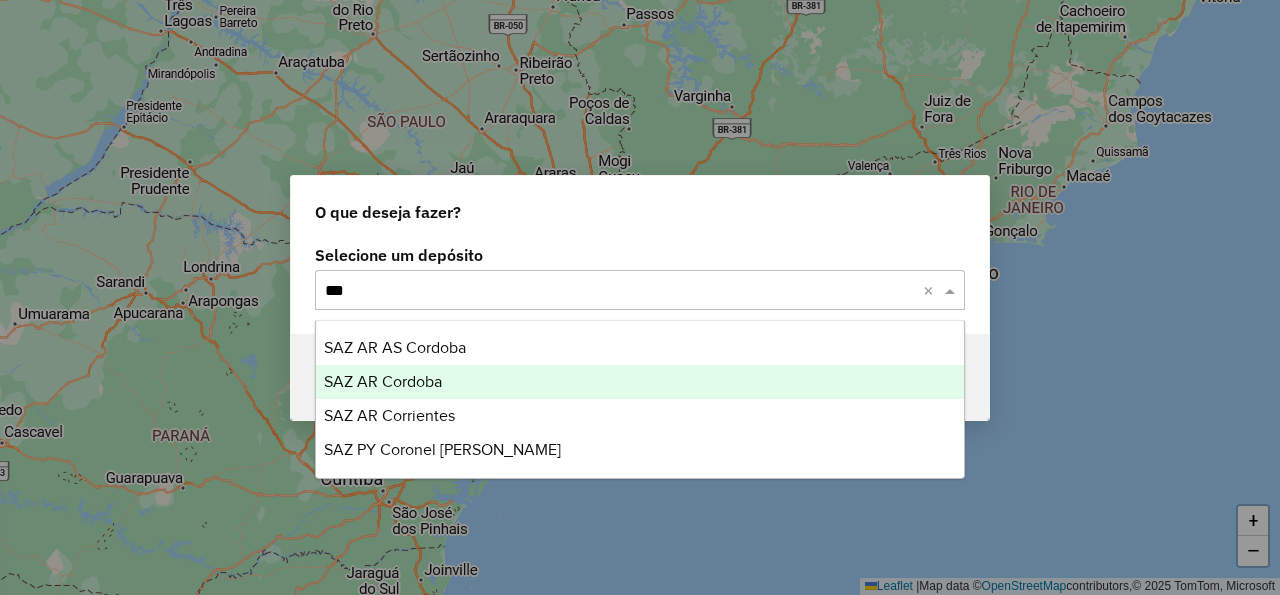 click on "SAZ AR Cordoba" at bounding box center (383, 381) 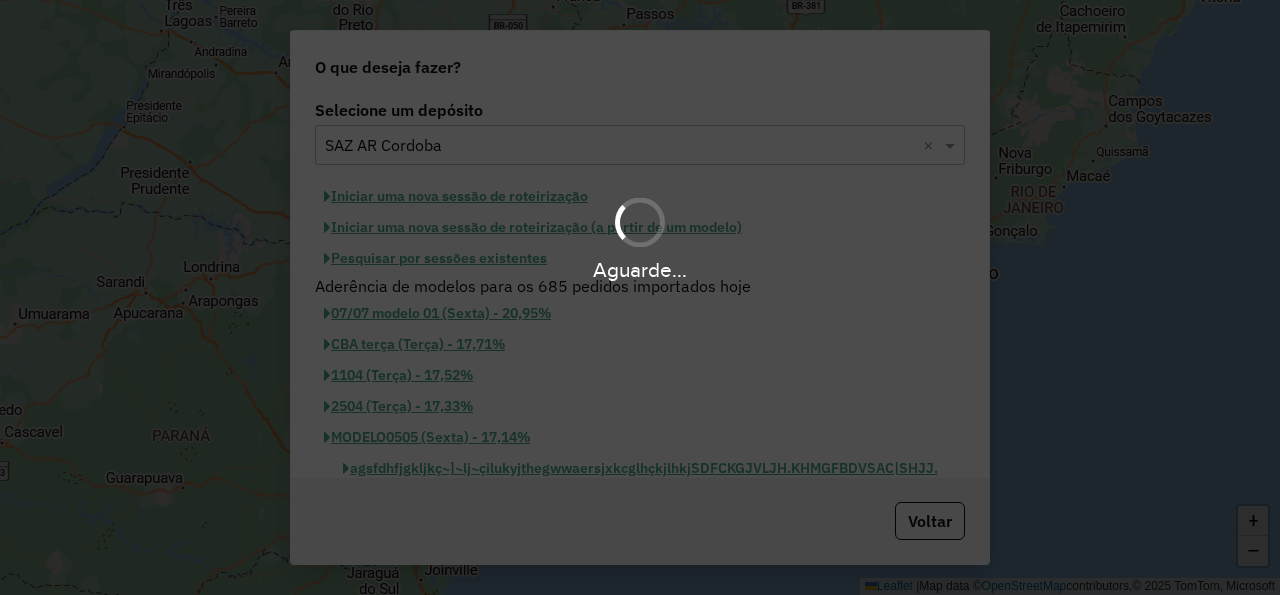 click on "Aguarde..." at bounding box center (640, 297) 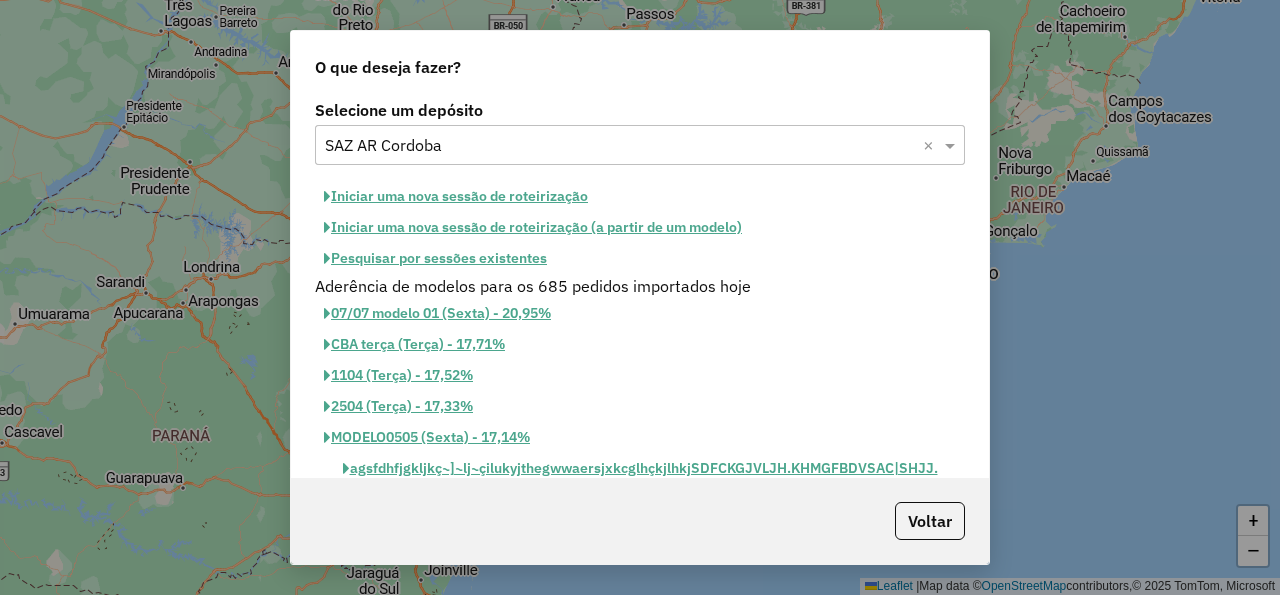 click on "Iniciar uma nova sessão de roteirização" 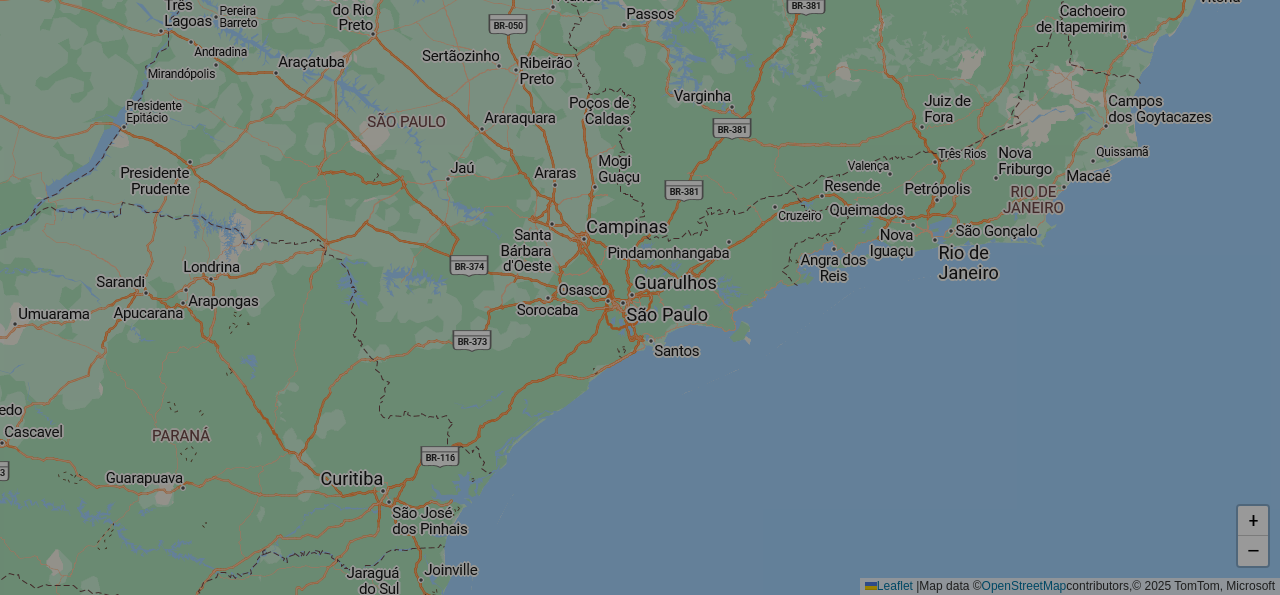 select on "*" 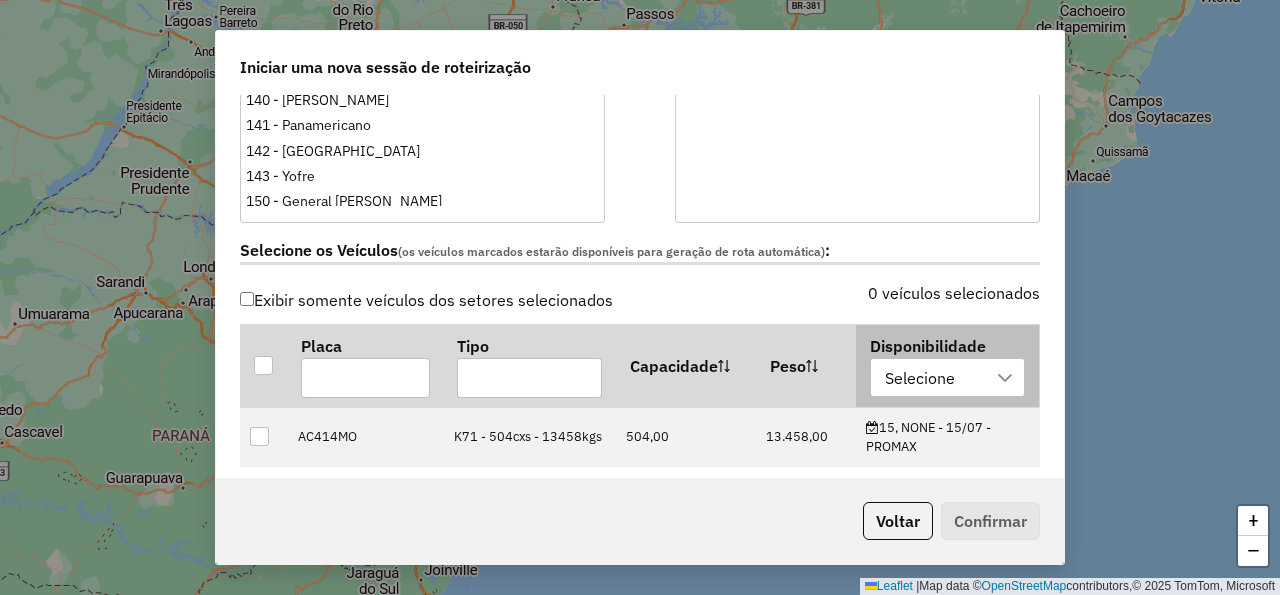 scroll, scrollTop: 600, scrollLeft: 0, axis: vertical 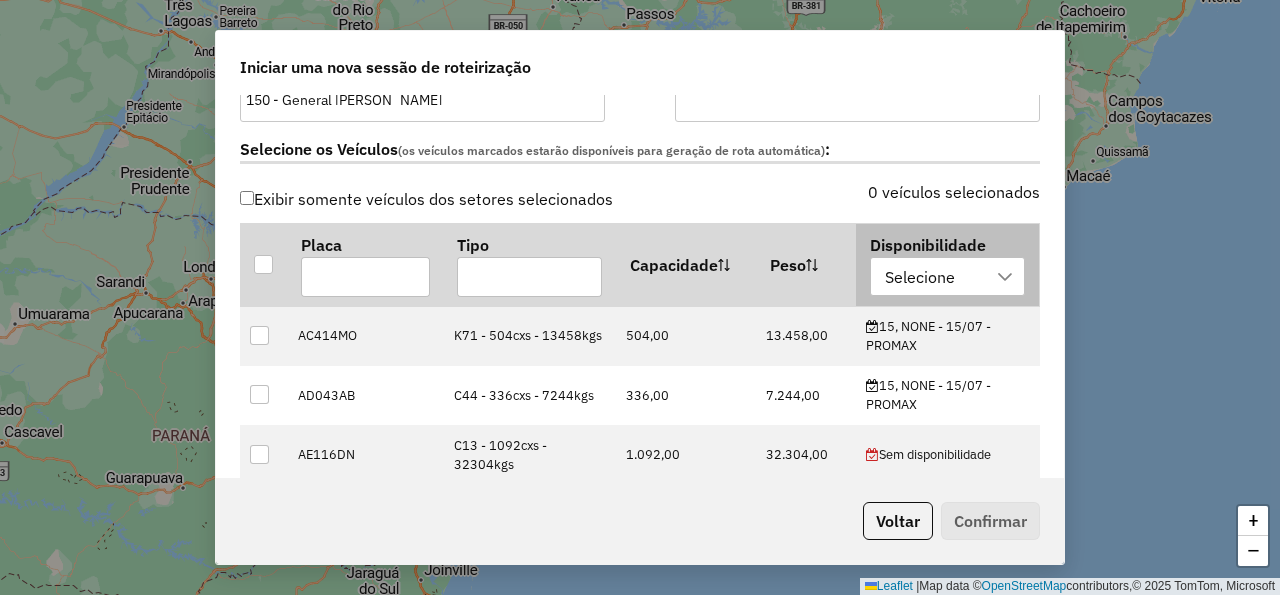 click on "Selecione" at bounding box center [921, 277] 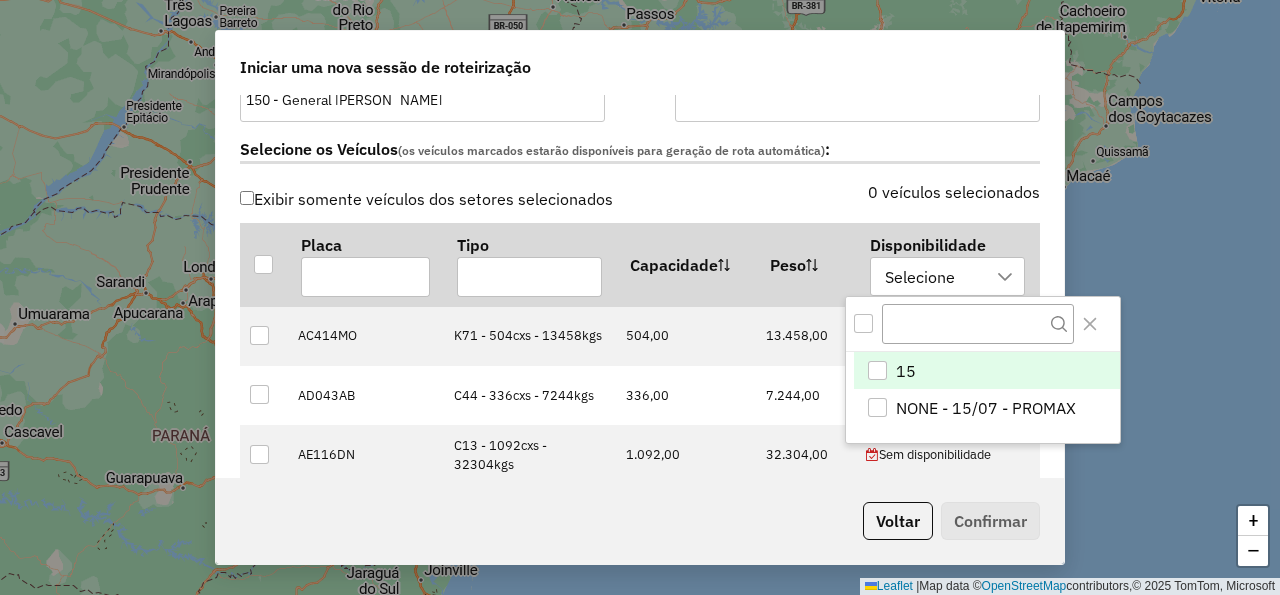 click at bounding box center (877, 370) 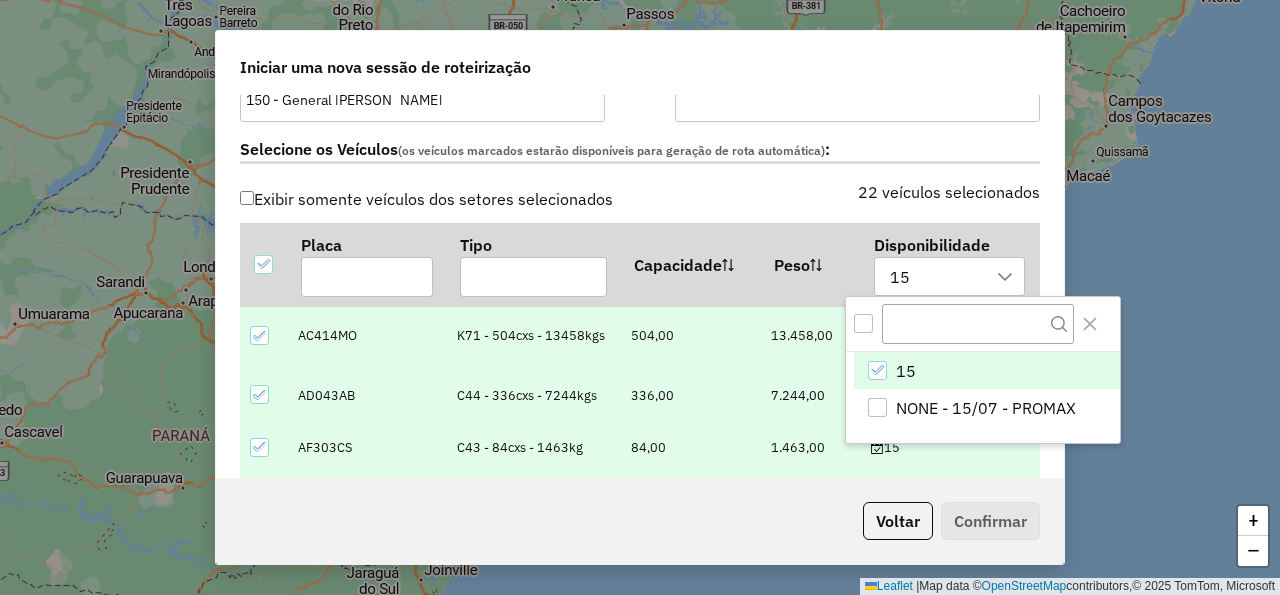 click on "22 veículos selecionados" 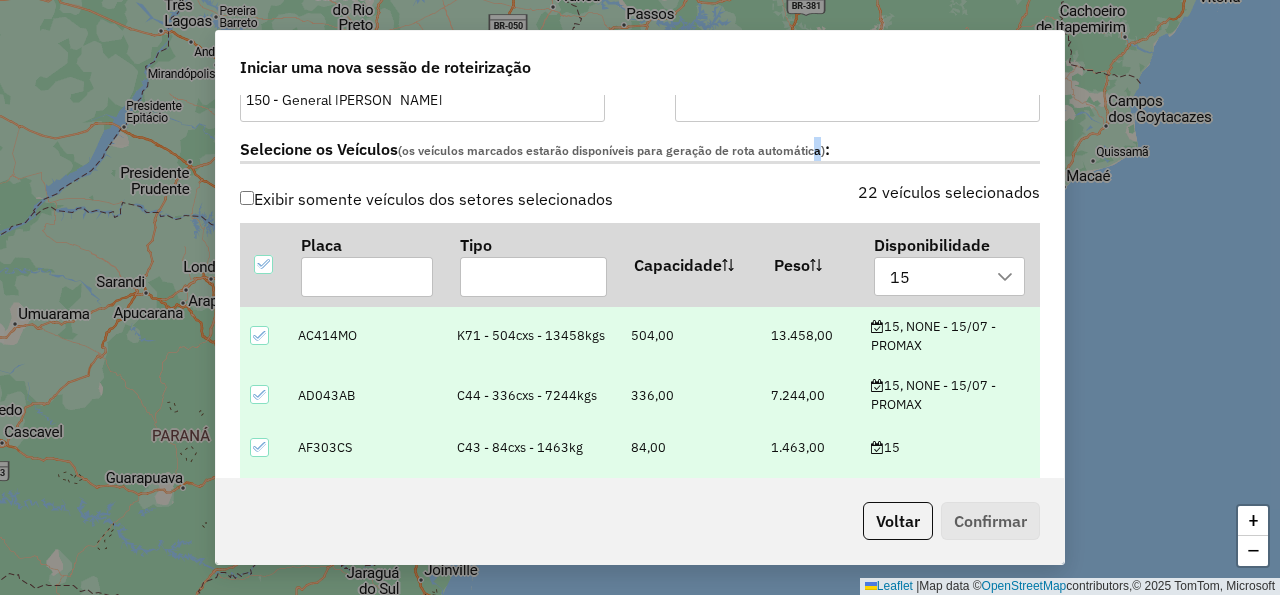 click on "(os veículos marcados estarão disponíveis para geração de rota automática)" 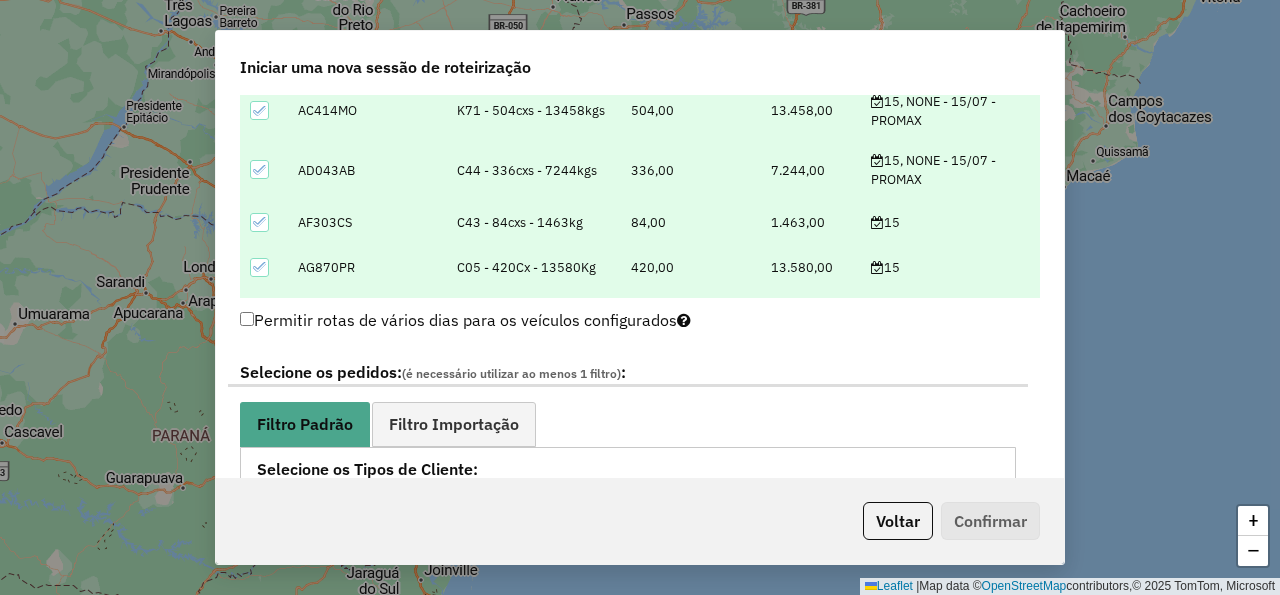 scroll, scrollTop: 1080, scrollLeft: 0, axis: vertical 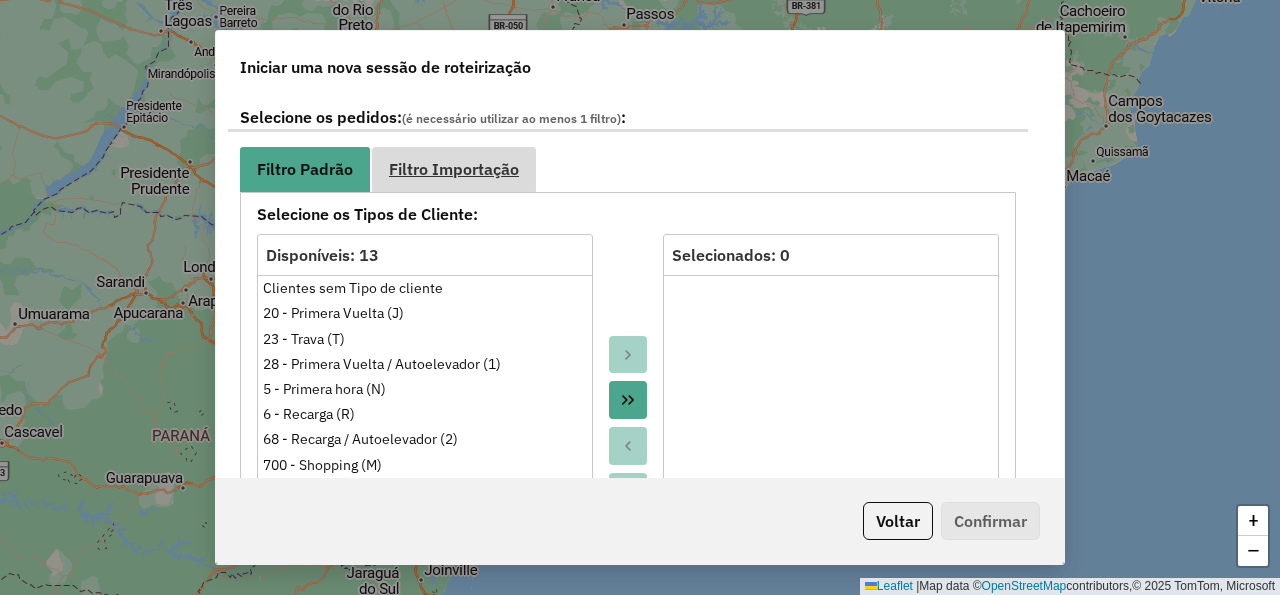 click on "Filtro Importação" at bounding box center (454, 169) 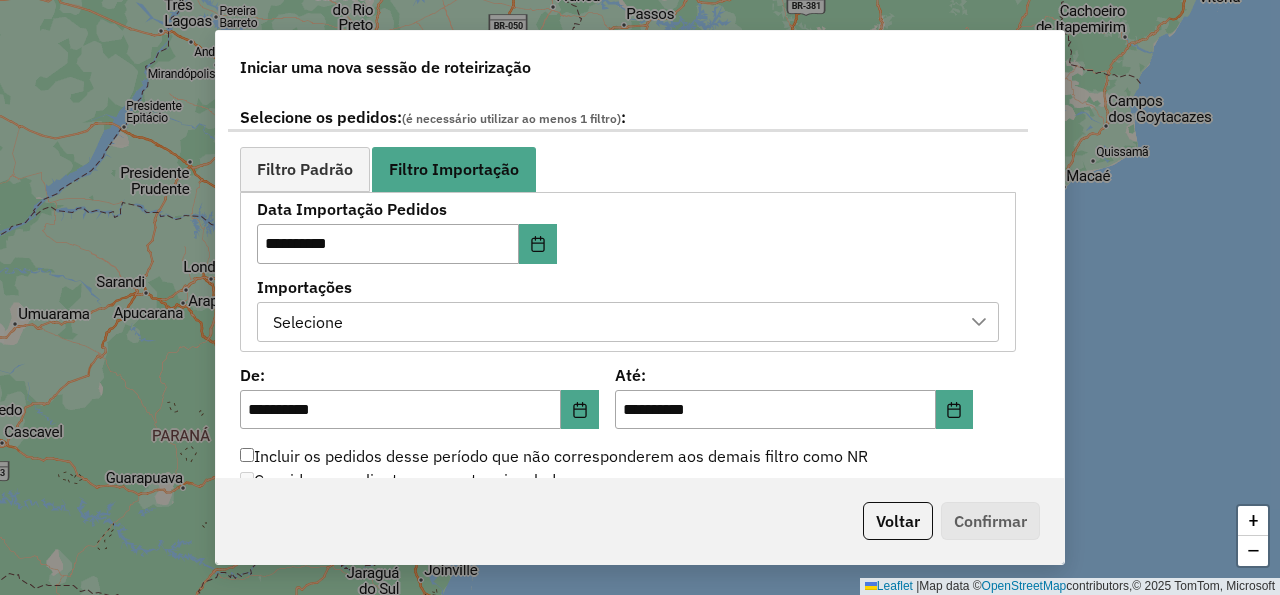 click on "Selecione" at bounding box center [613, 322] 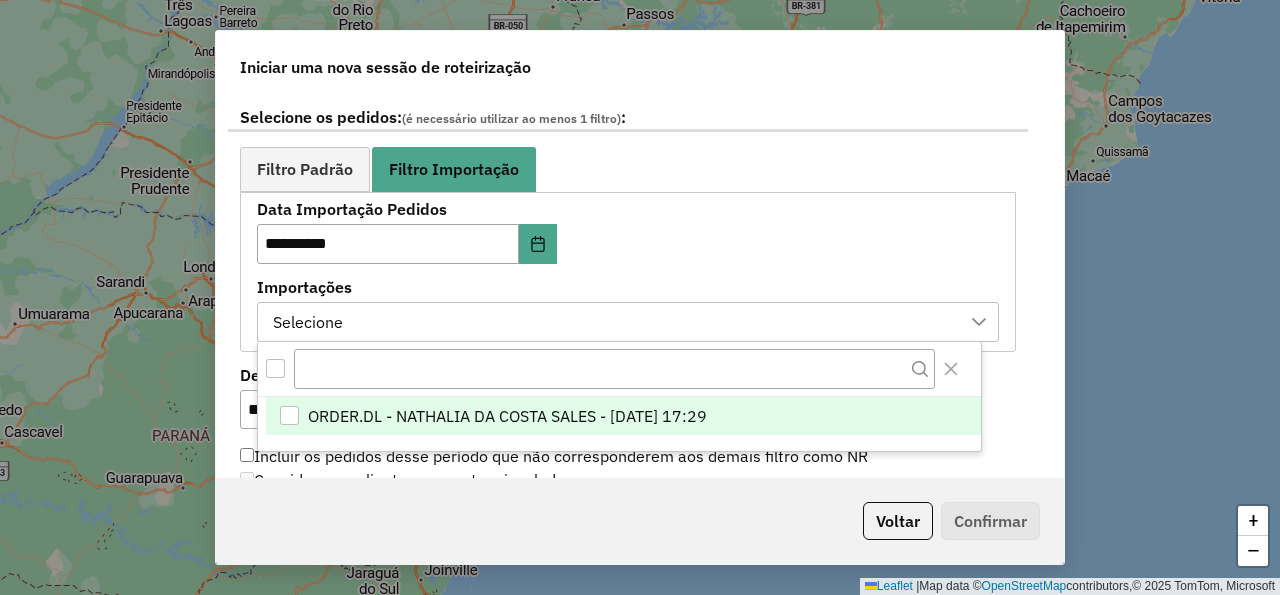 click on "ORDER.DL - NATHALIA DA COSTA SALES - 14/07/2025 17:29" at bounding box center [507, 416] 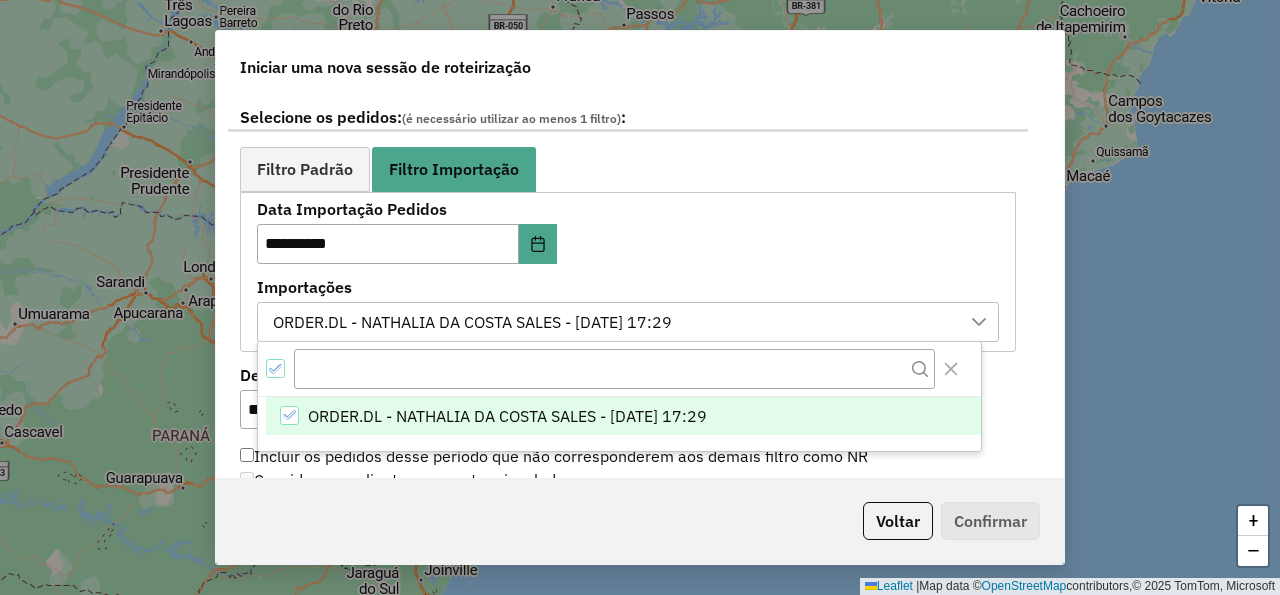 click on "**********" at bounding box center [628, 271] 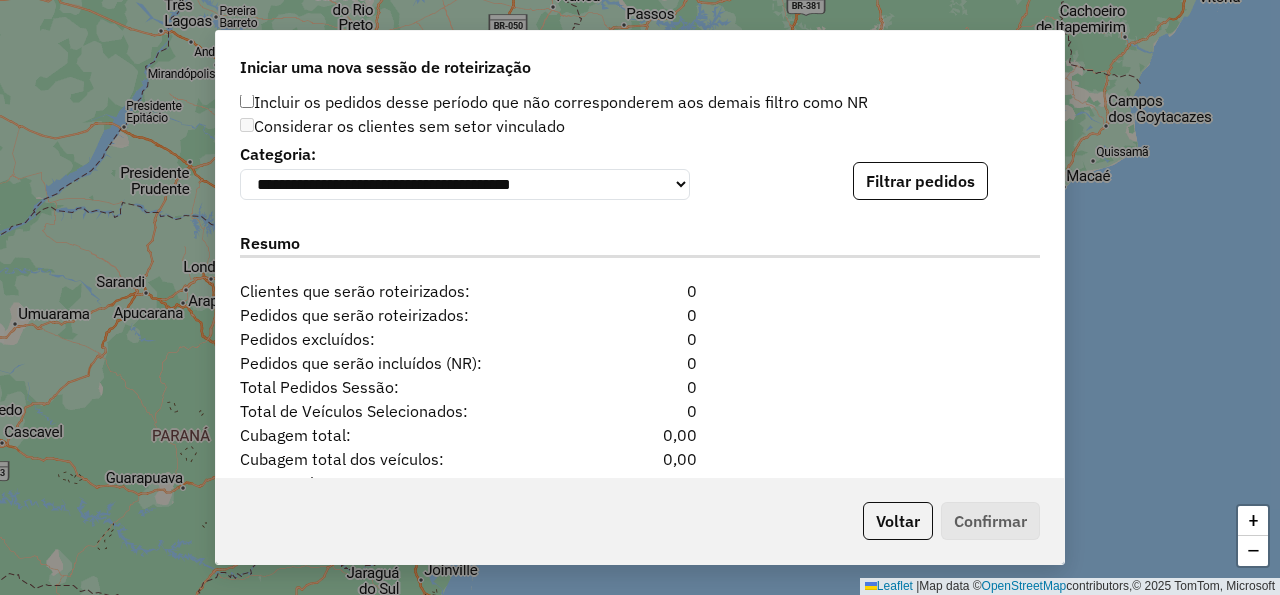 scroll, scrollTop: 1440, scrollLeft: 0, axis: vertical 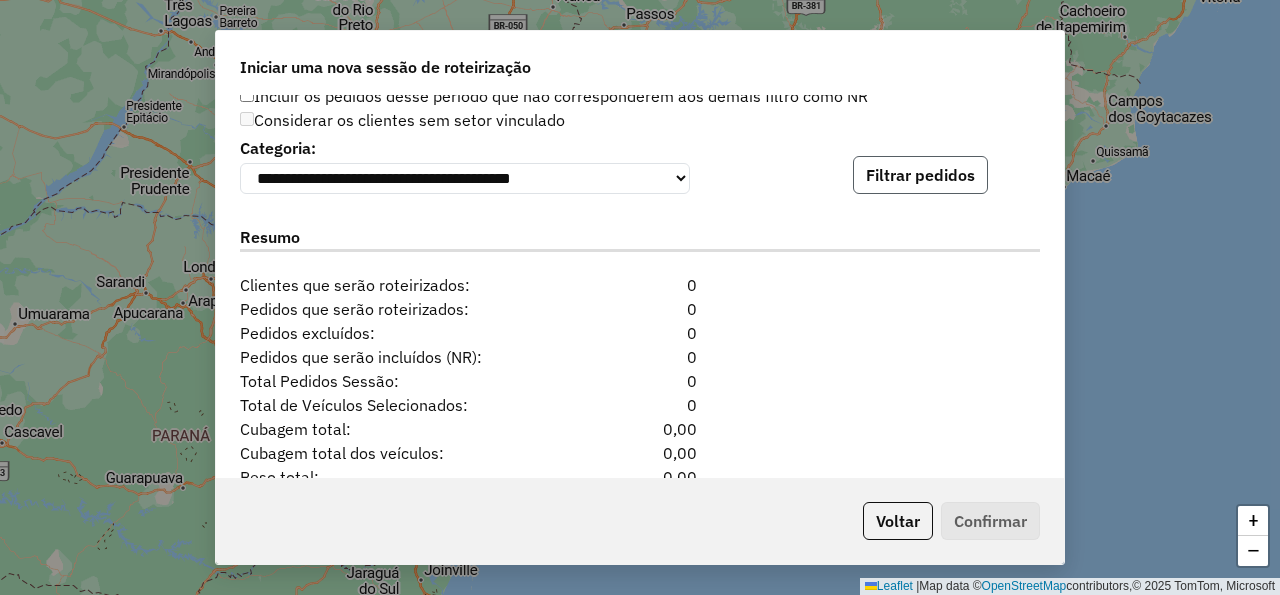 click on "Filtrar pedidos" 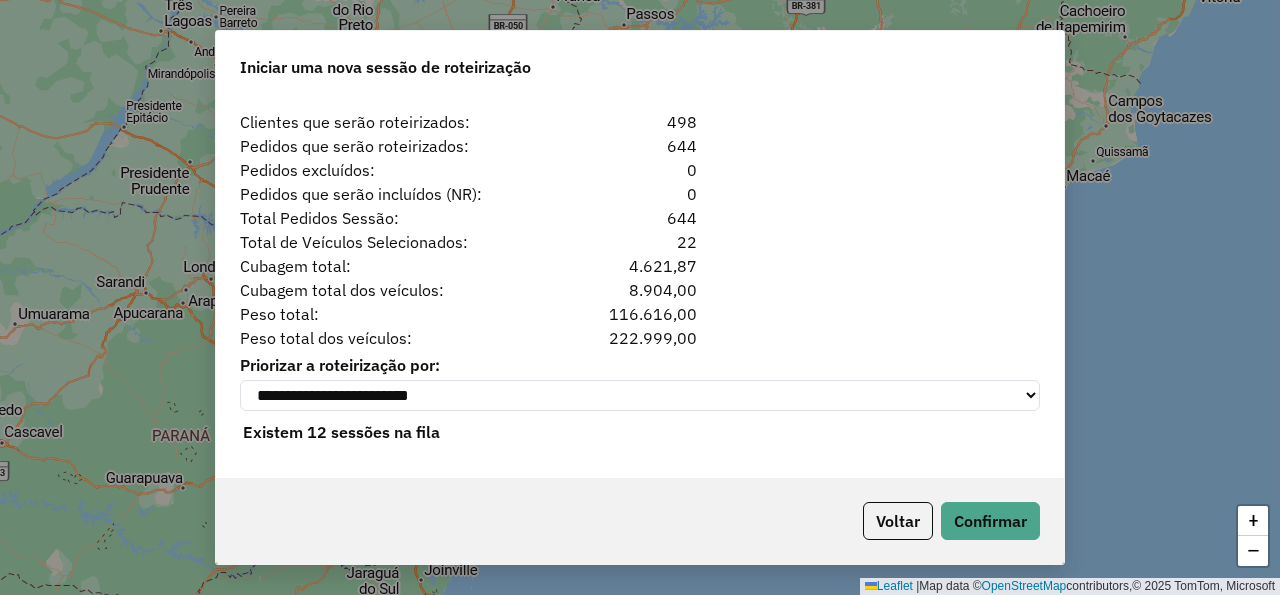 scroll, scrollTop: 2022, scrollLeft: 0, axis: vertical 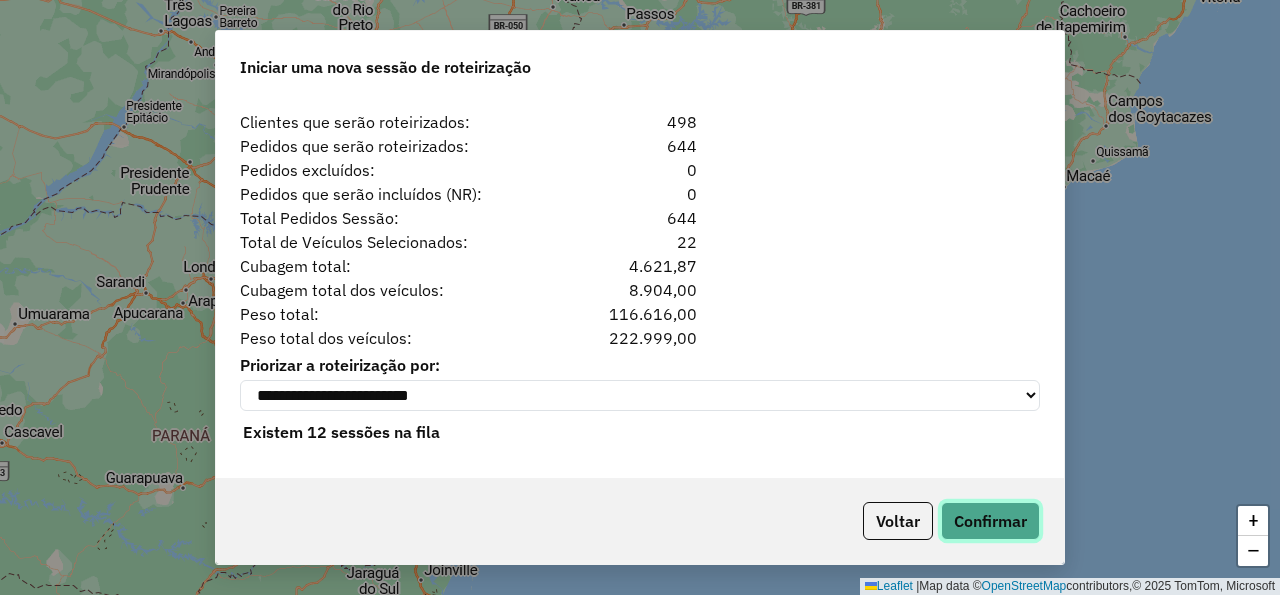 click on "Confirmar" 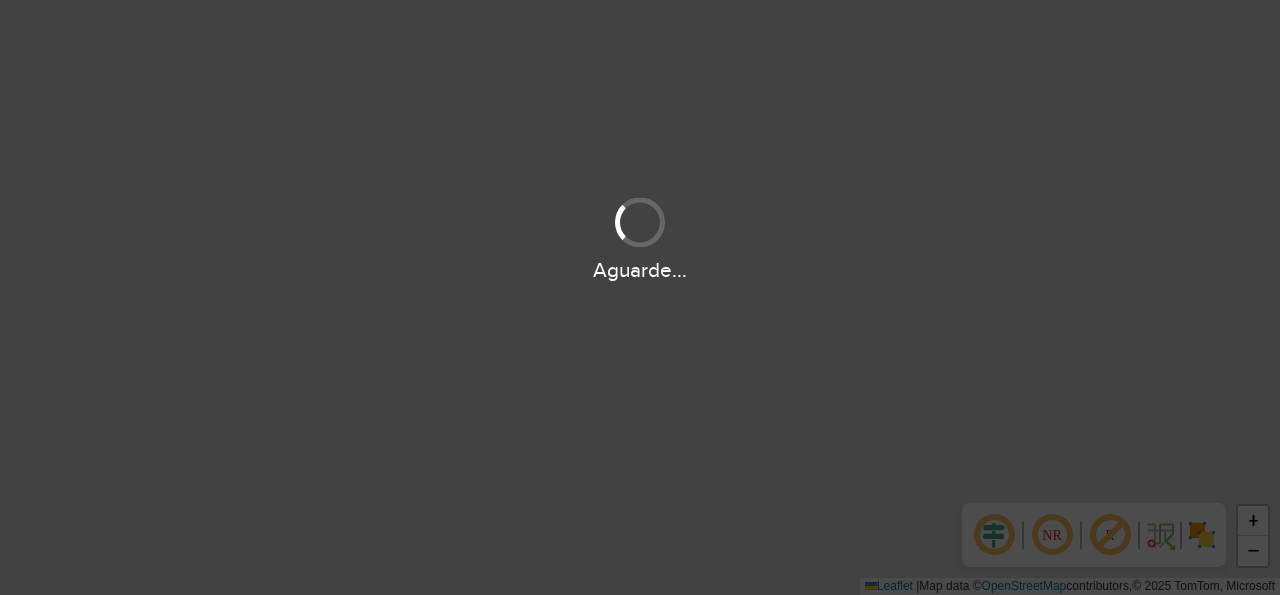 scroll, scrollTop: 0, scrollLeft: 0, axis: both 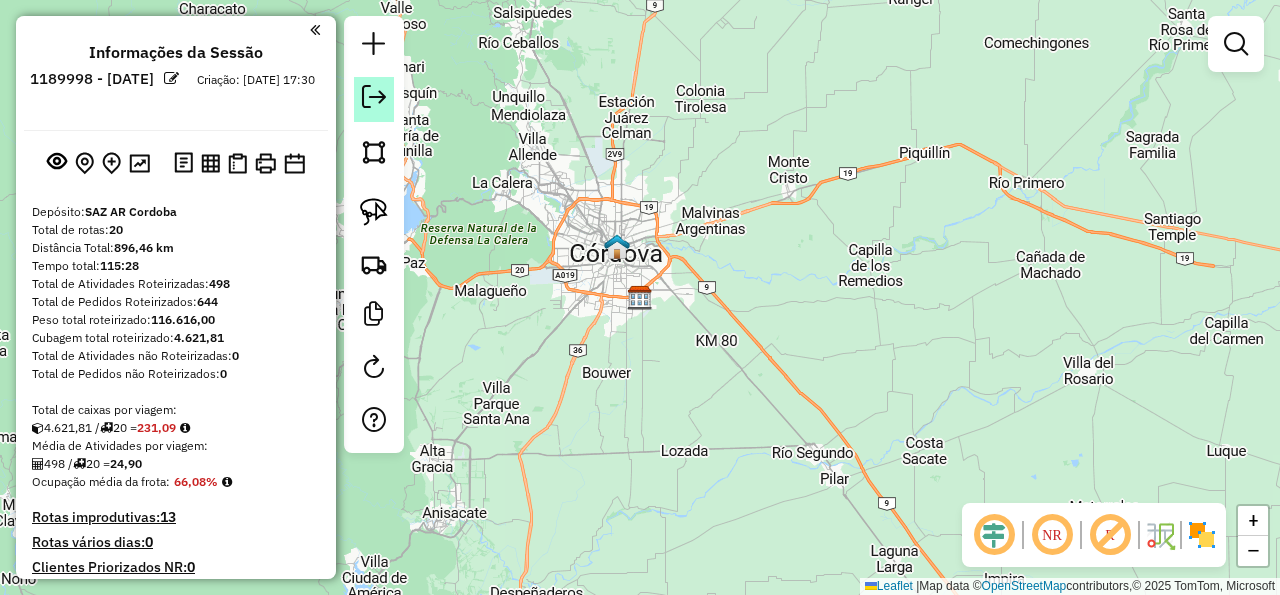 click 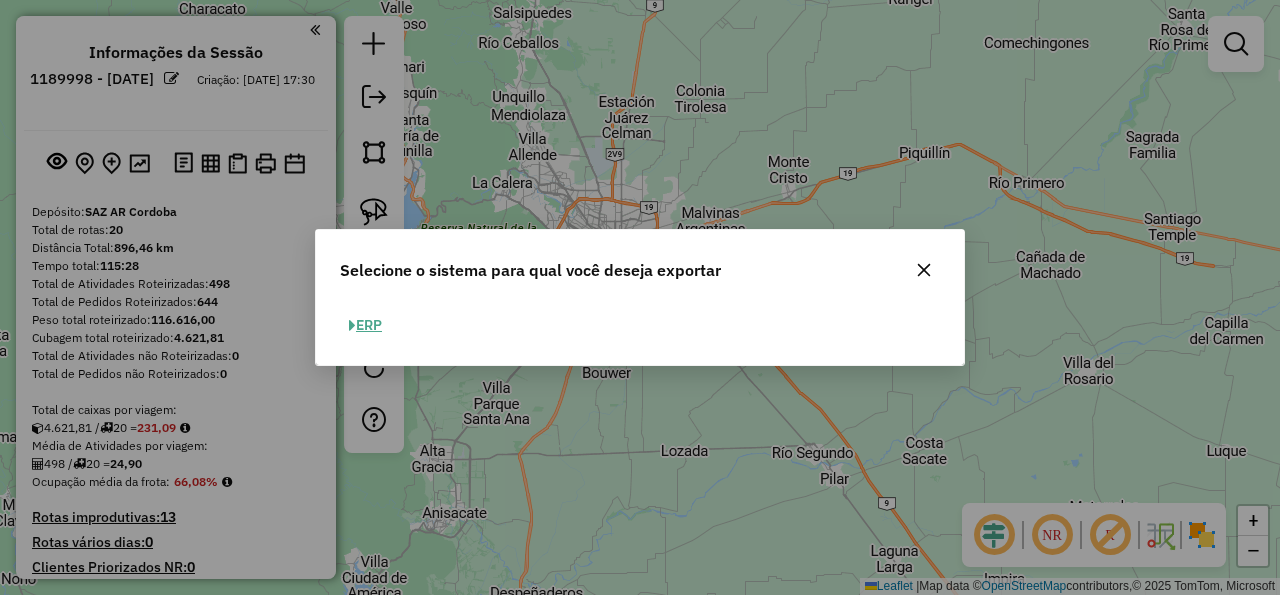 click on "ERP" 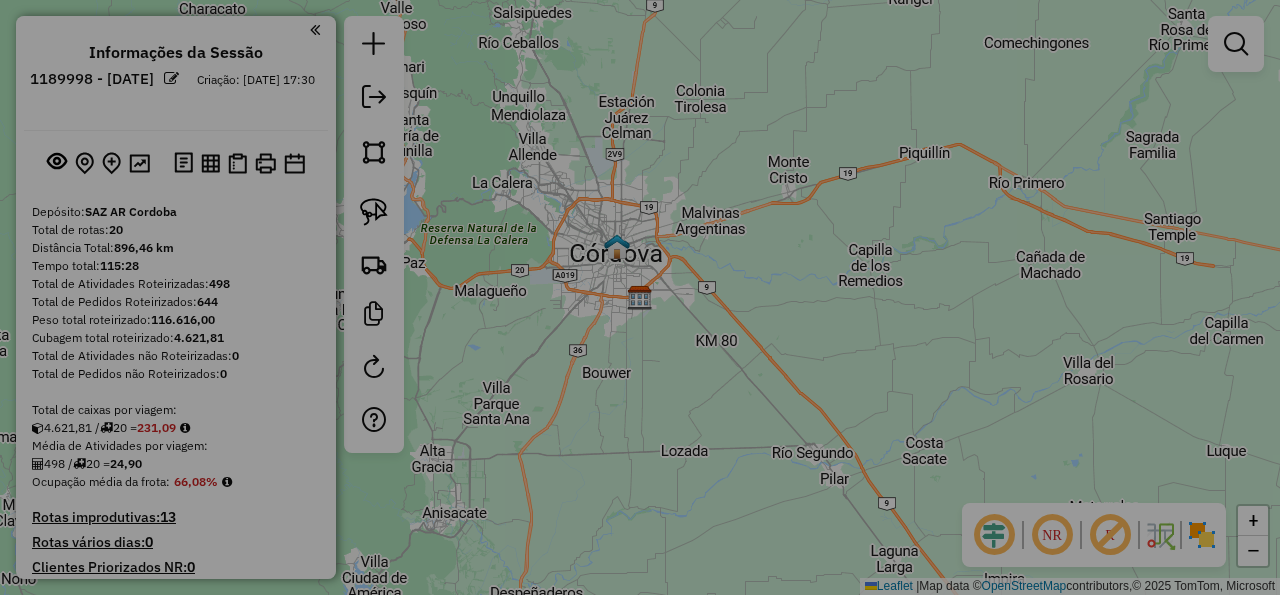 select on "*********" 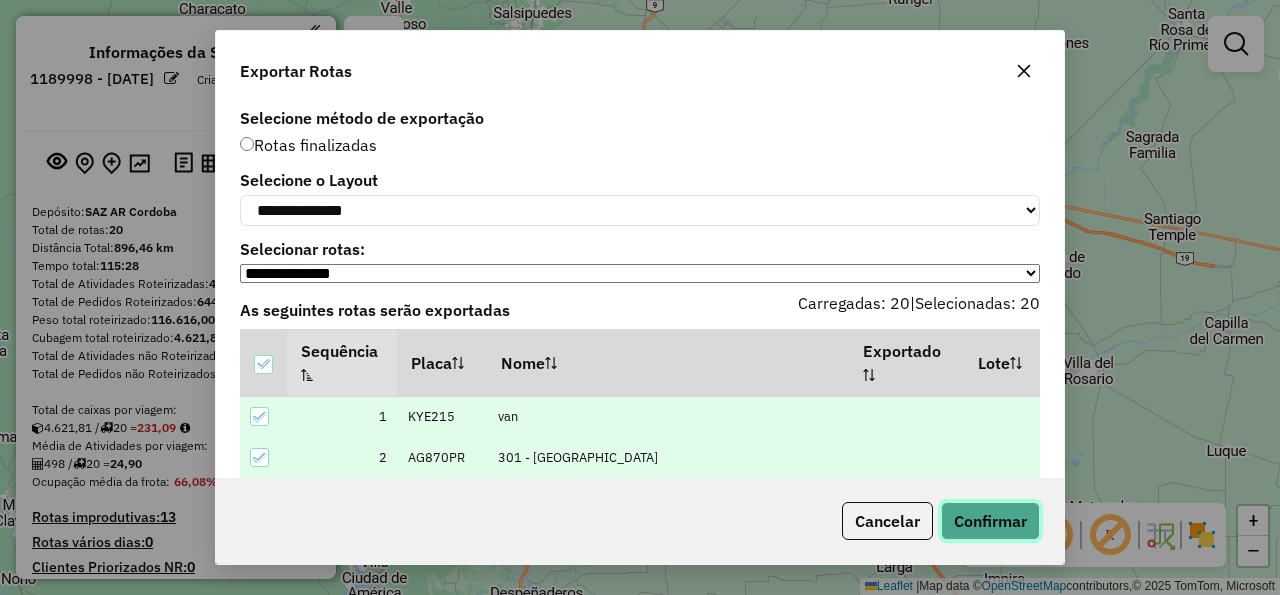 click on "Confirmar" 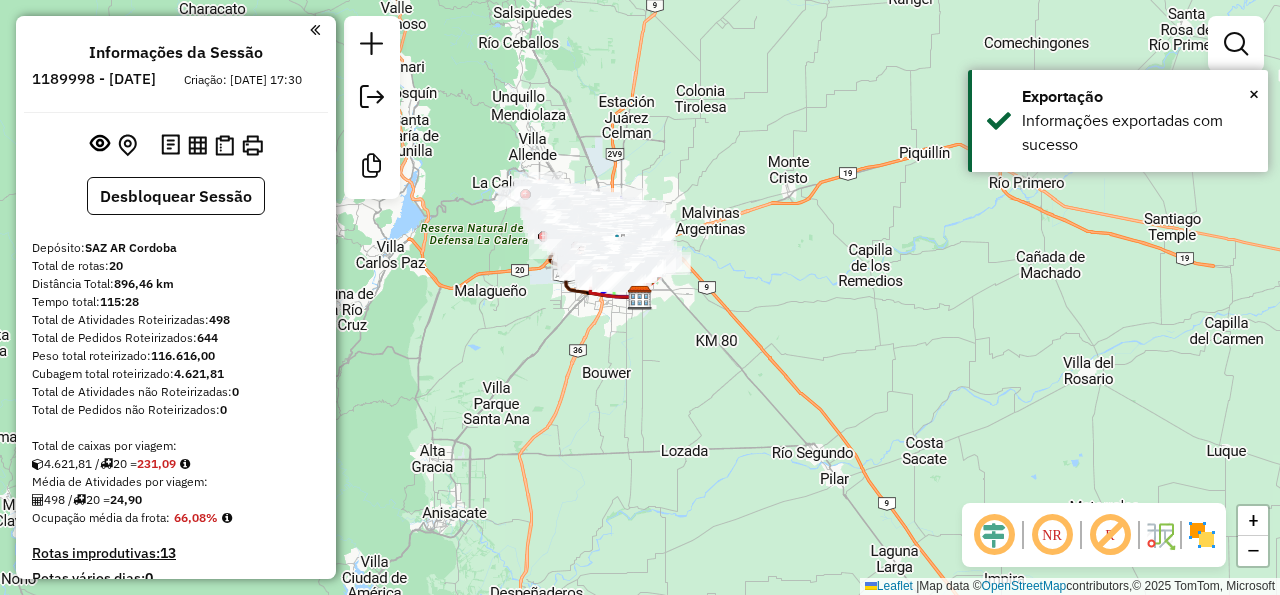 click 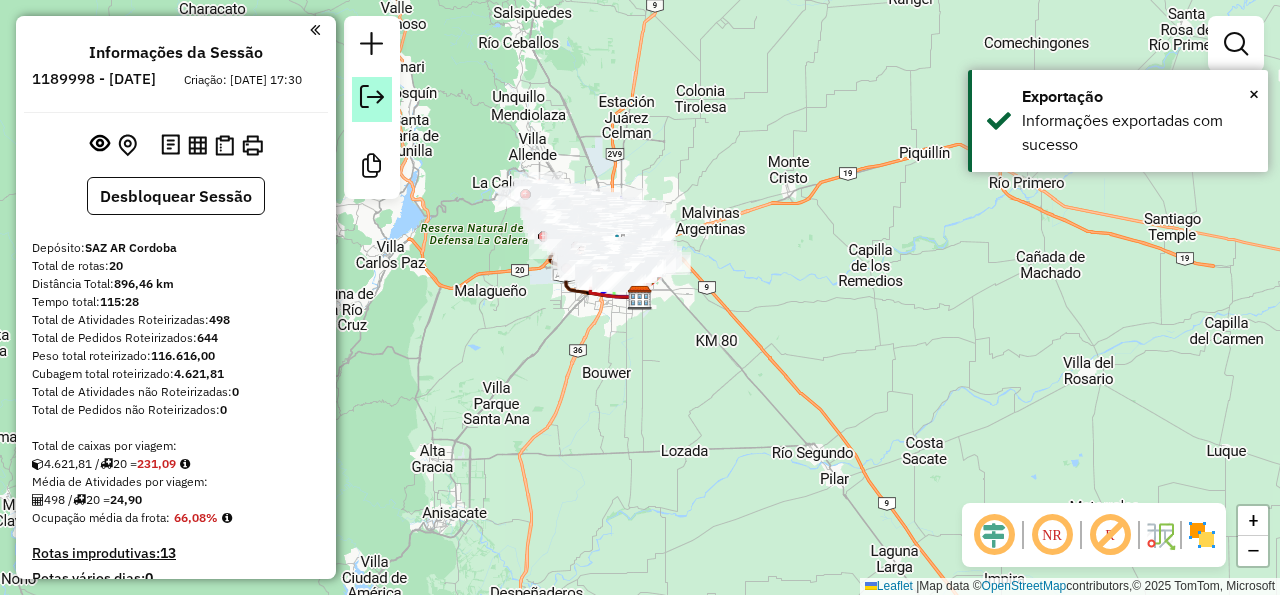 click 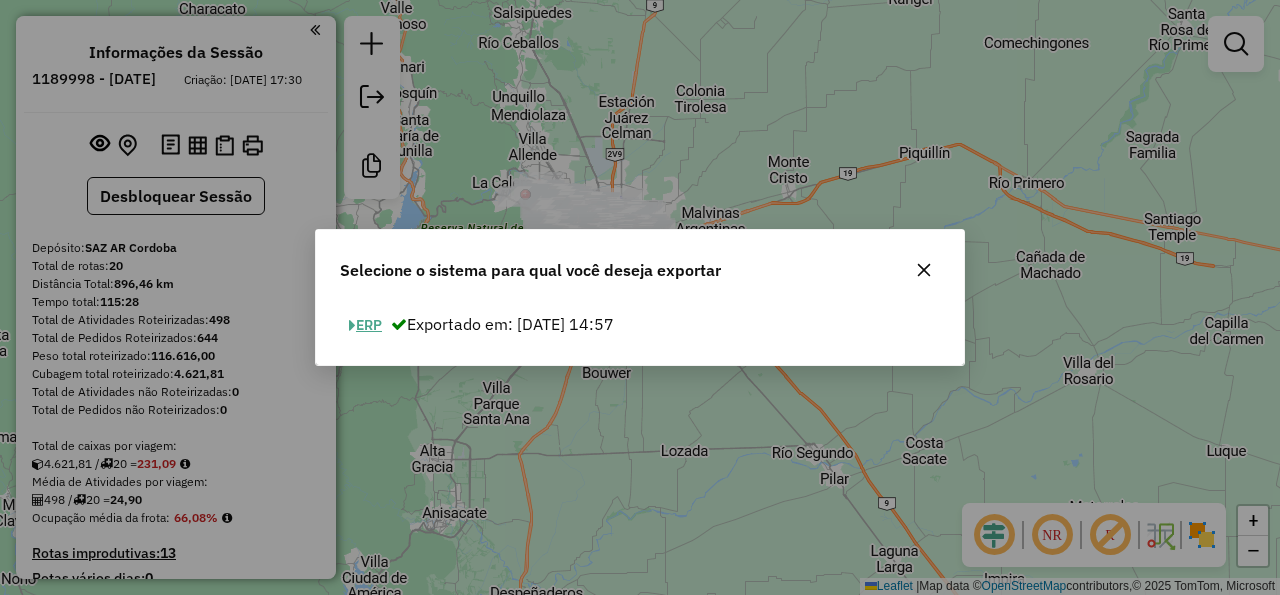 click on "ERP" 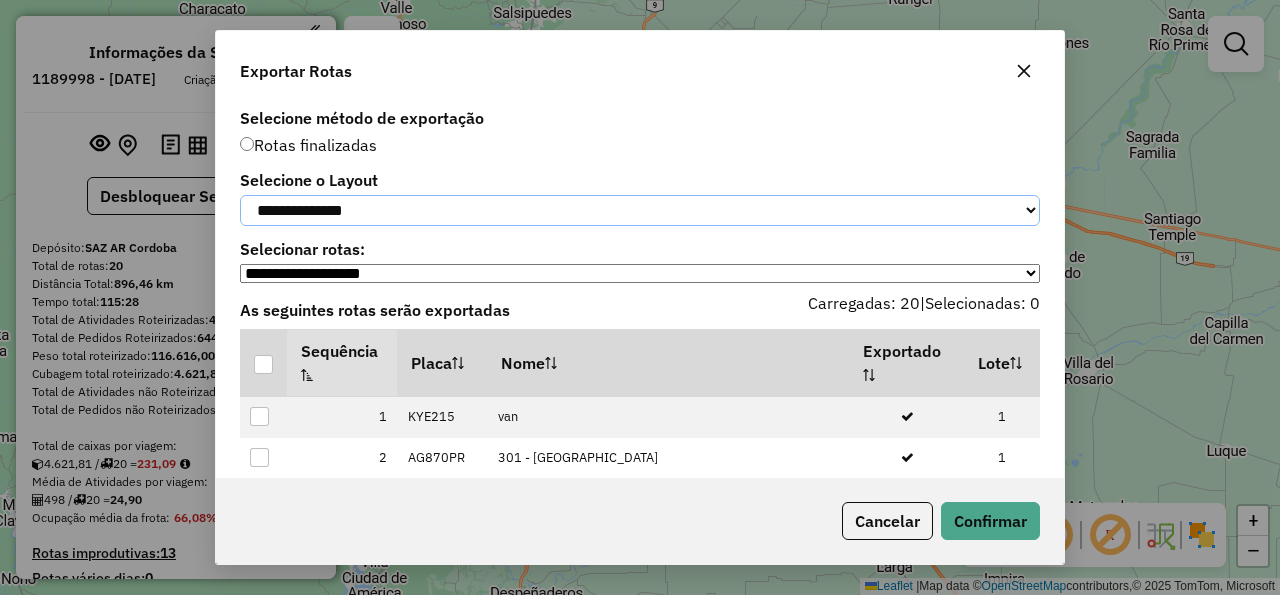 click on "**********" 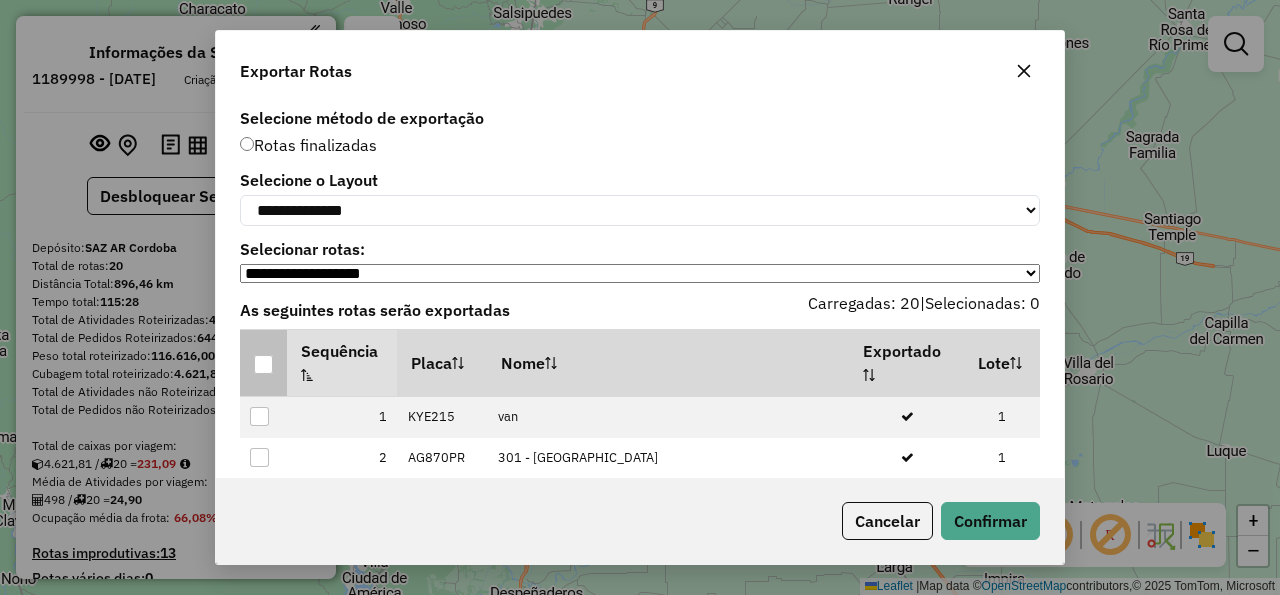 click at bounding box center (263, 364) 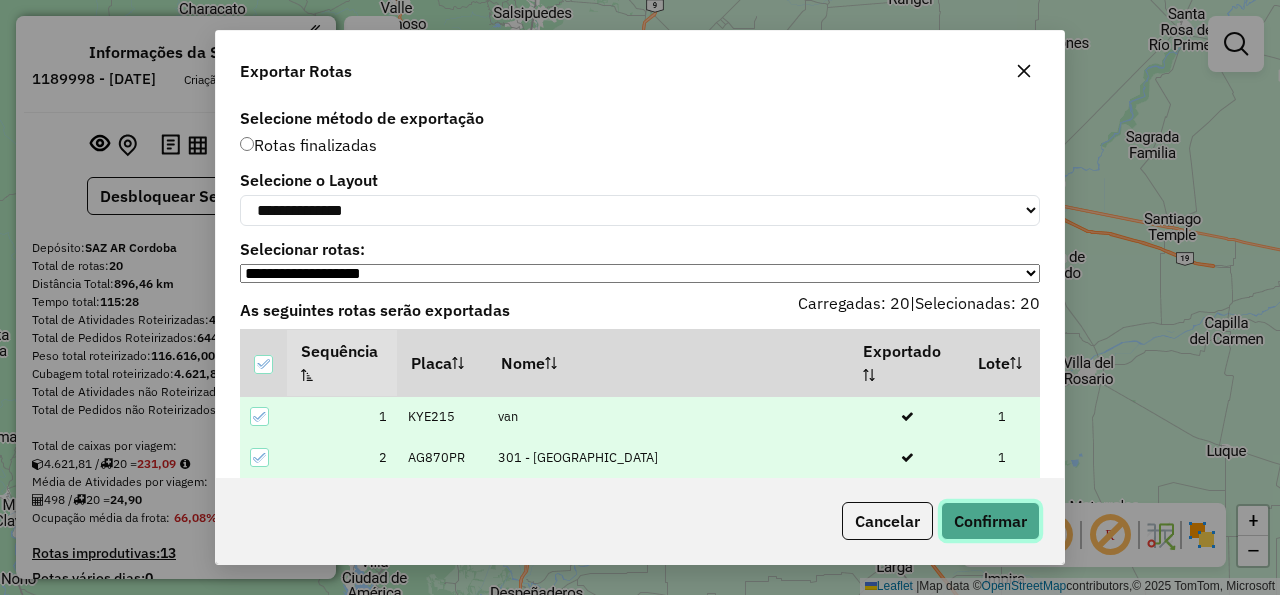 click on "Confirmar" 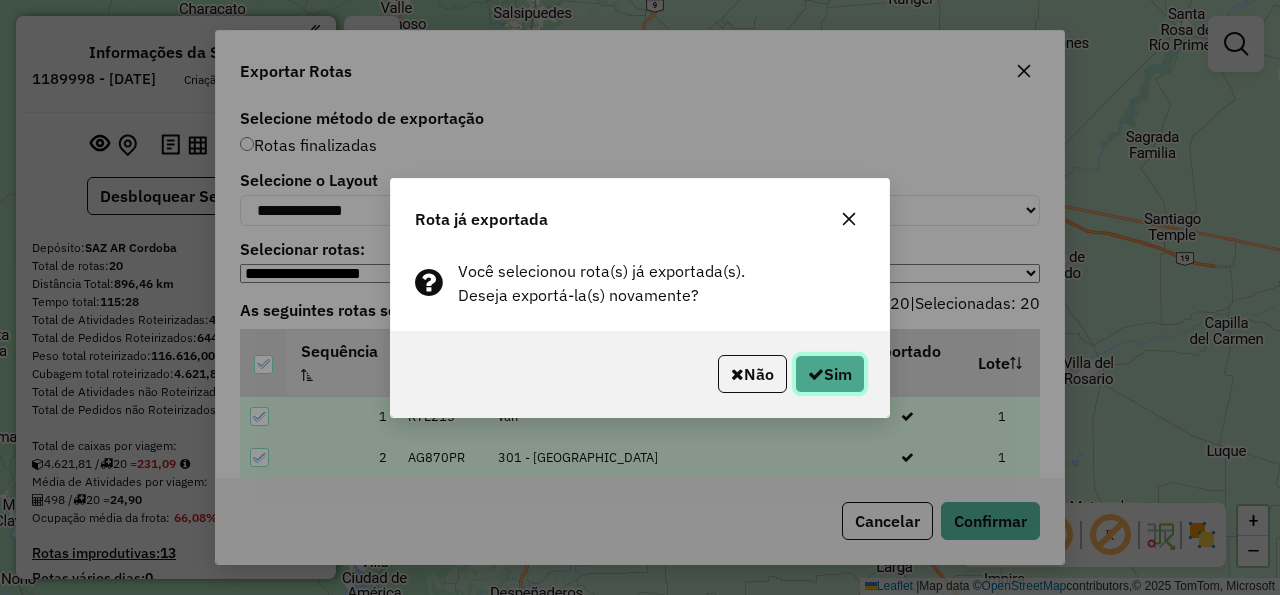 click on "Sim" 